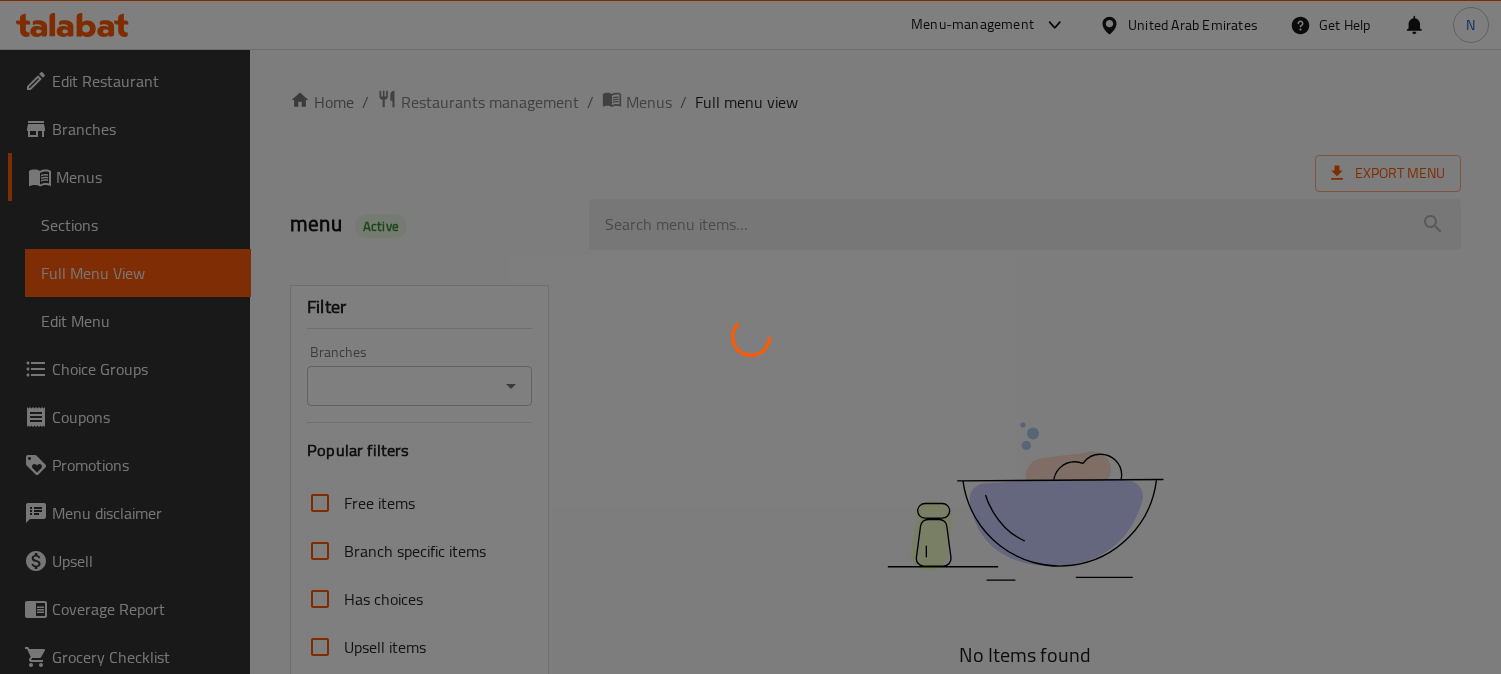 scroll, scrollTop: 0, scrollLeft: 0, axis: both 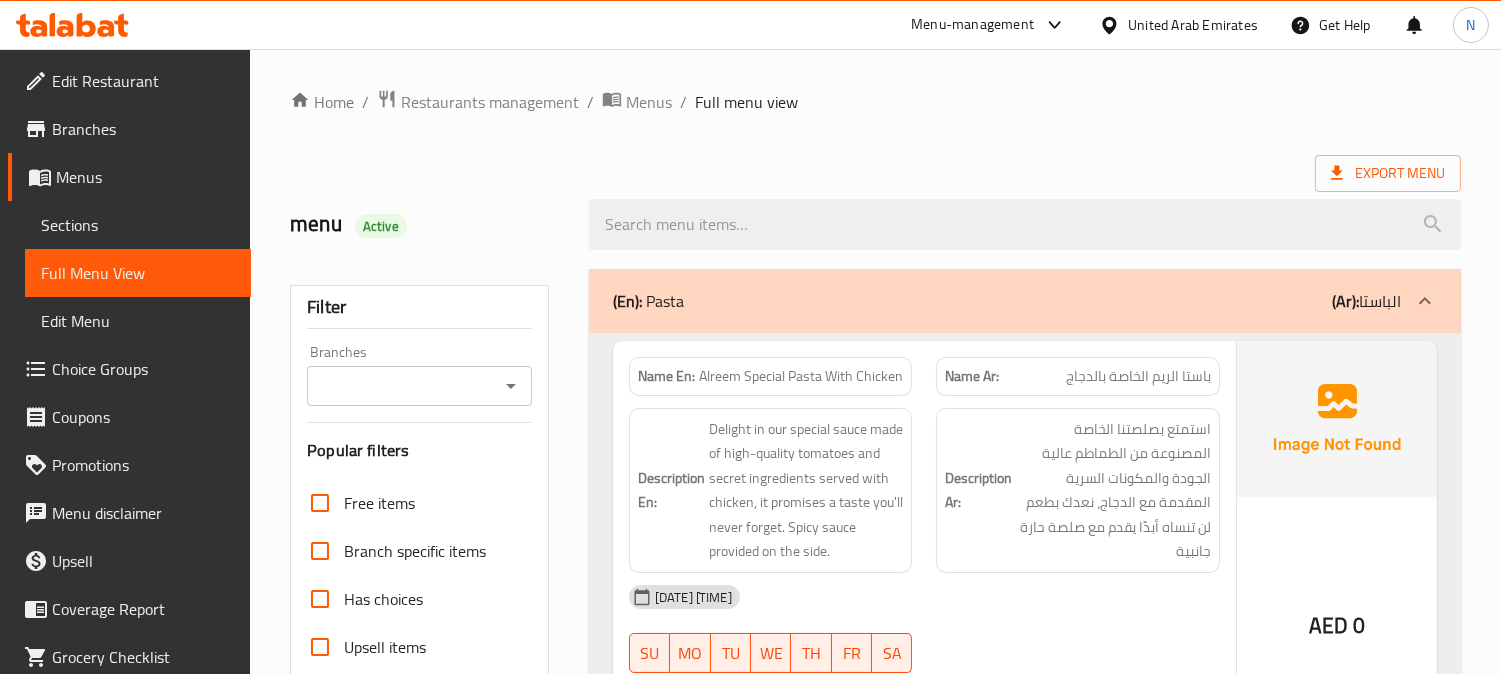 click on "United Arab Emirates" at bounding box center (1193, 25) 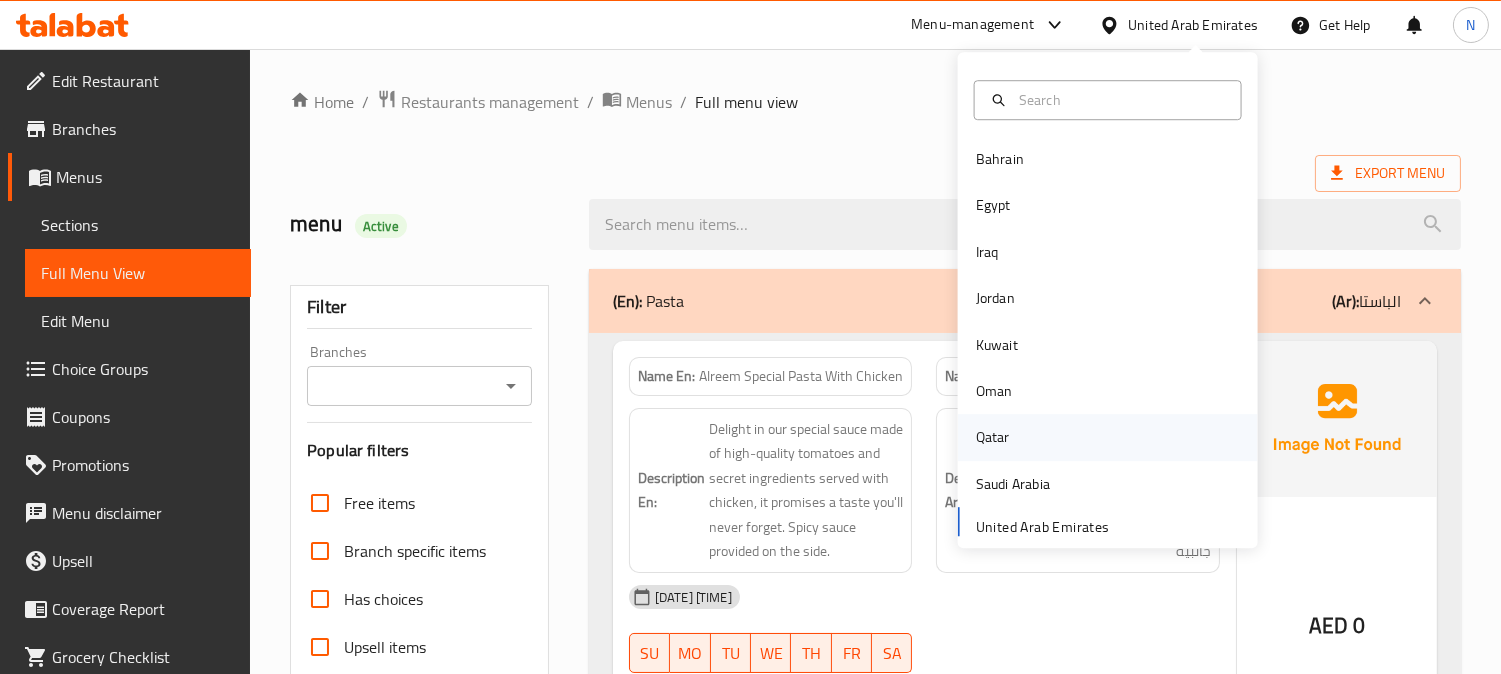 click on "Qatar" at bounding box center [993, 438] 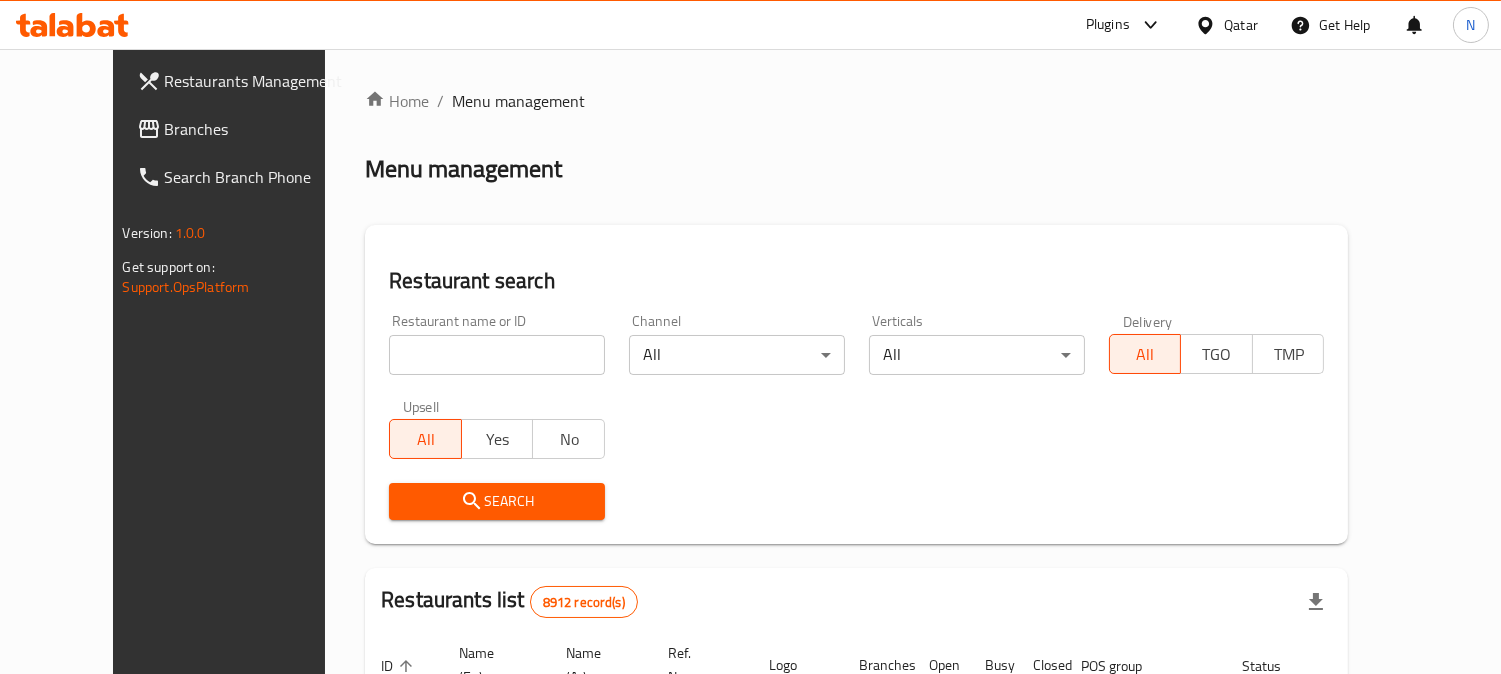 click on "Branches" at bounding box center [256, 129] 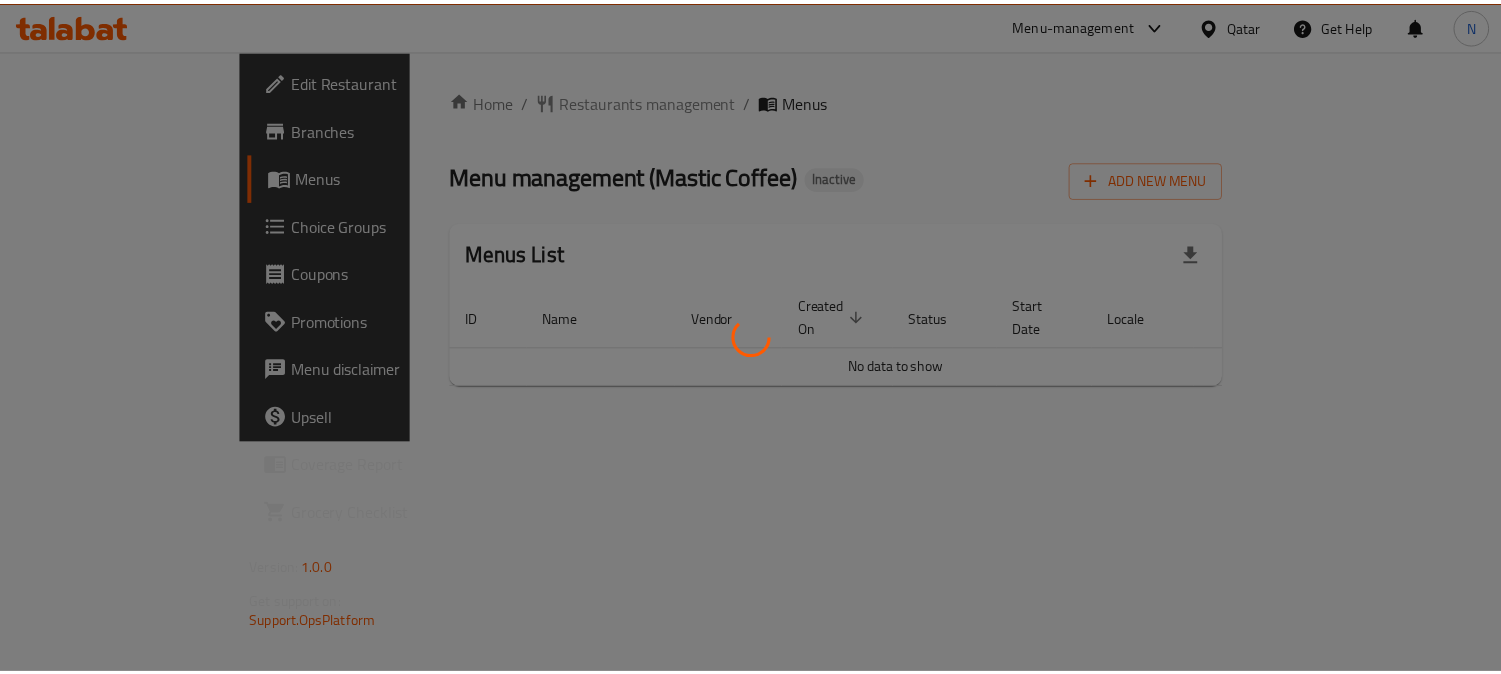 scroll, scrollTop: 0, scrollLeft: 0, axis: both 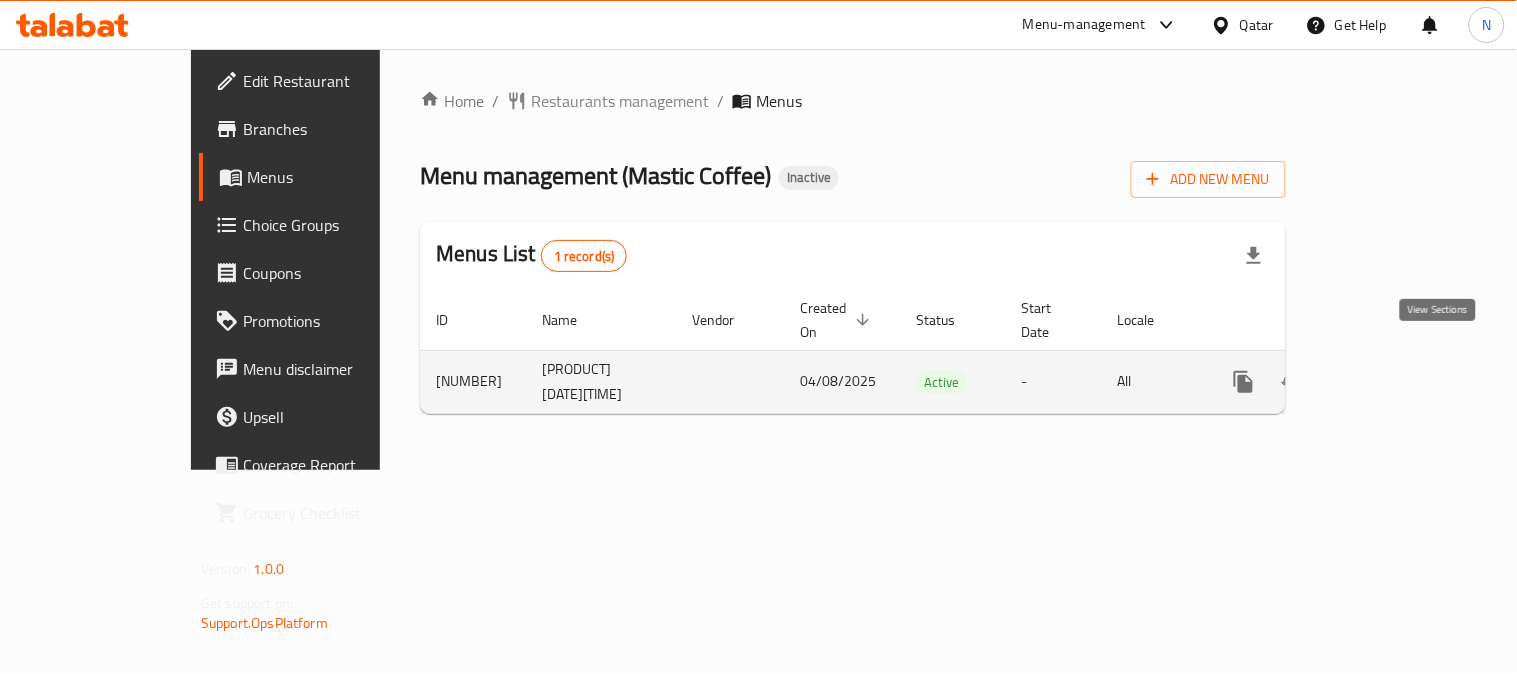 click 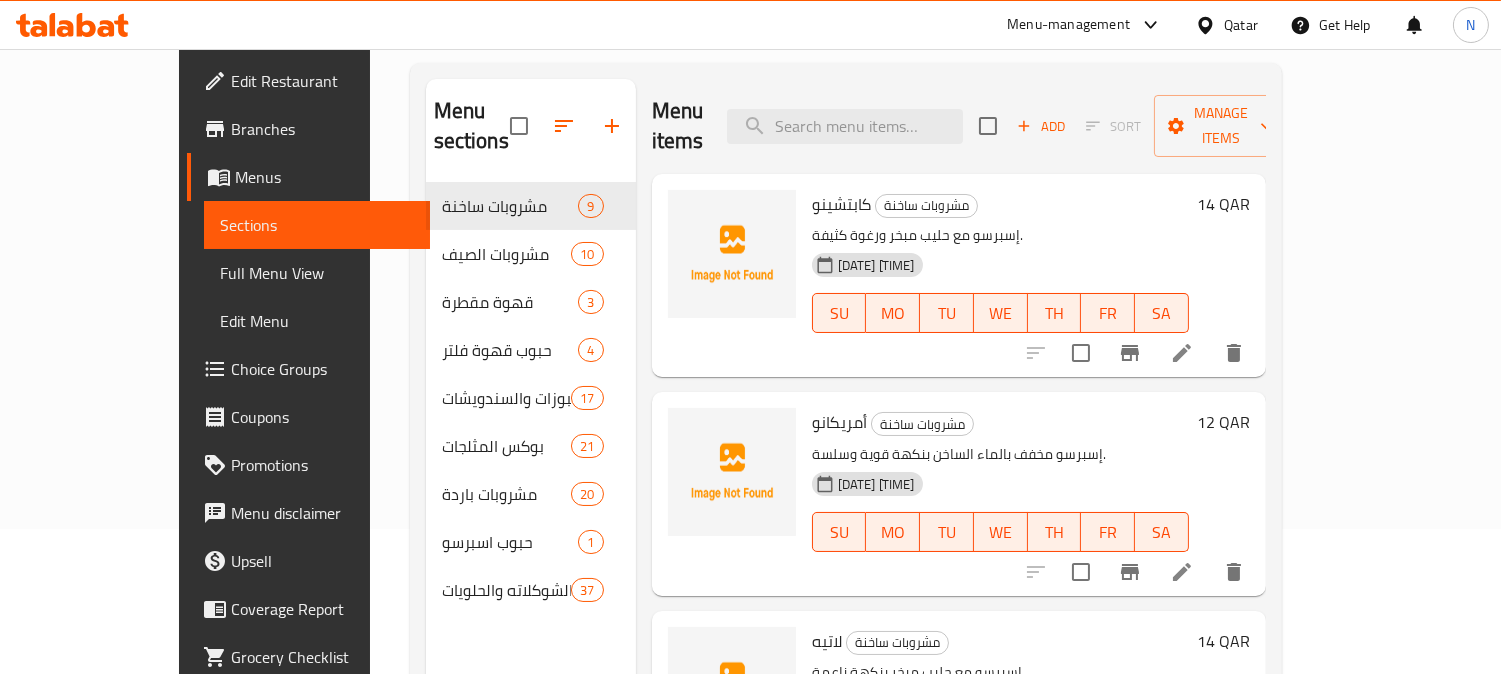 scroll, scrollTop: 0, scrollLeft: 0, axis: both 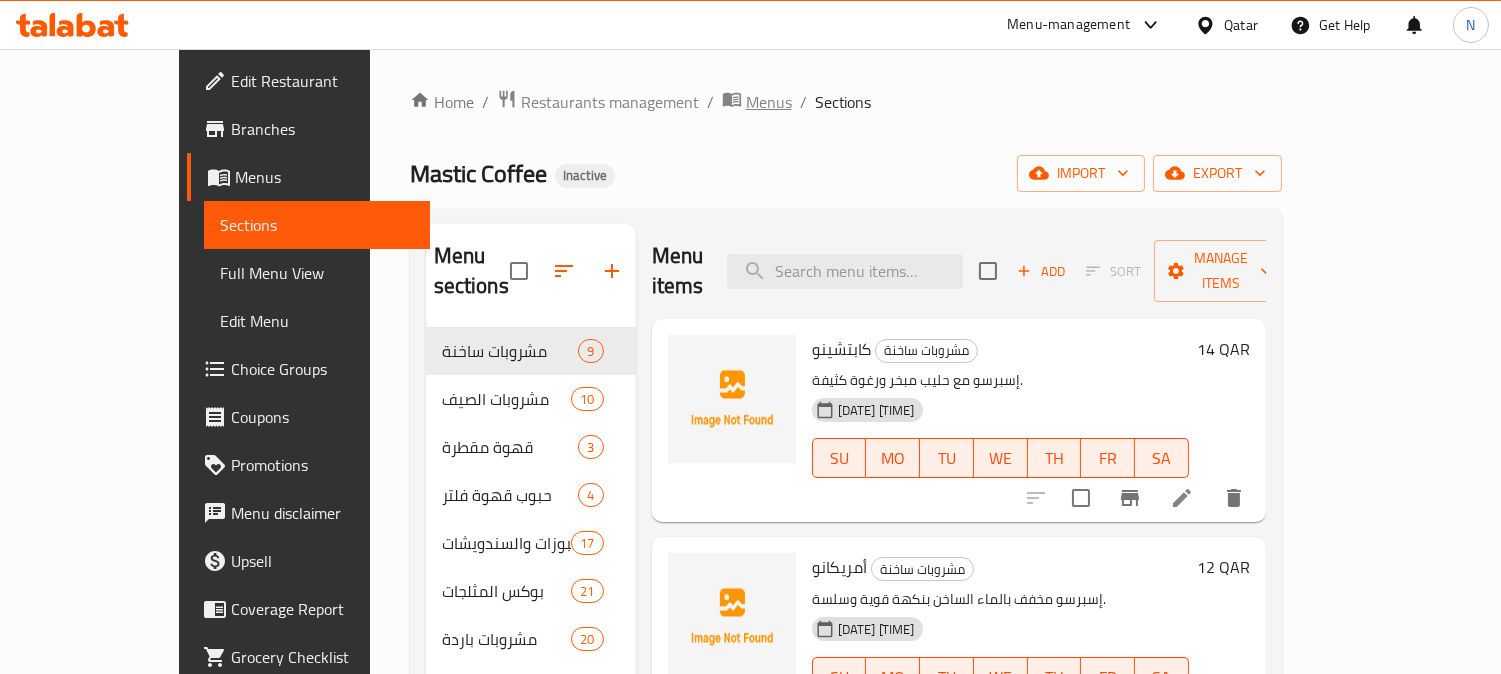click on "Menus" at bounding box center (769, 102) 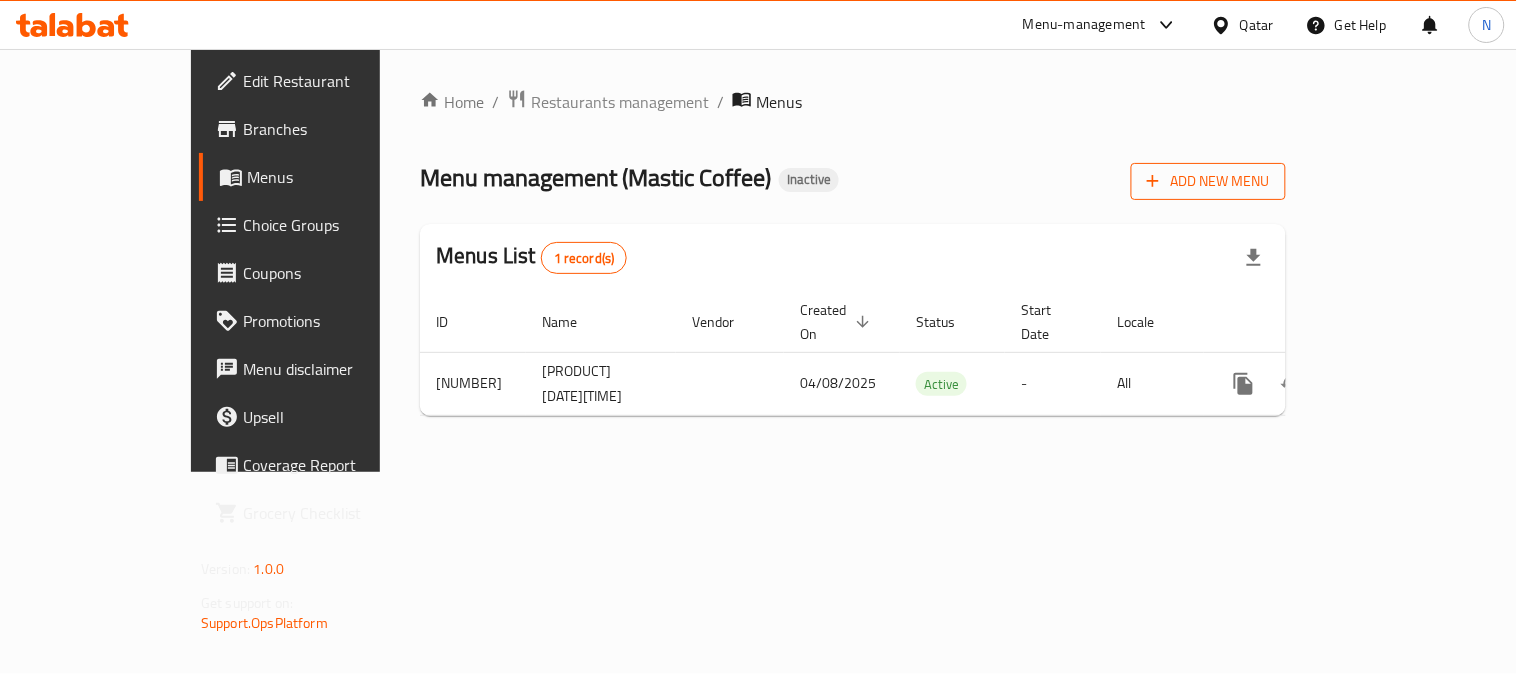 click on "Add New Menu" at bounding box center [1208, 181] 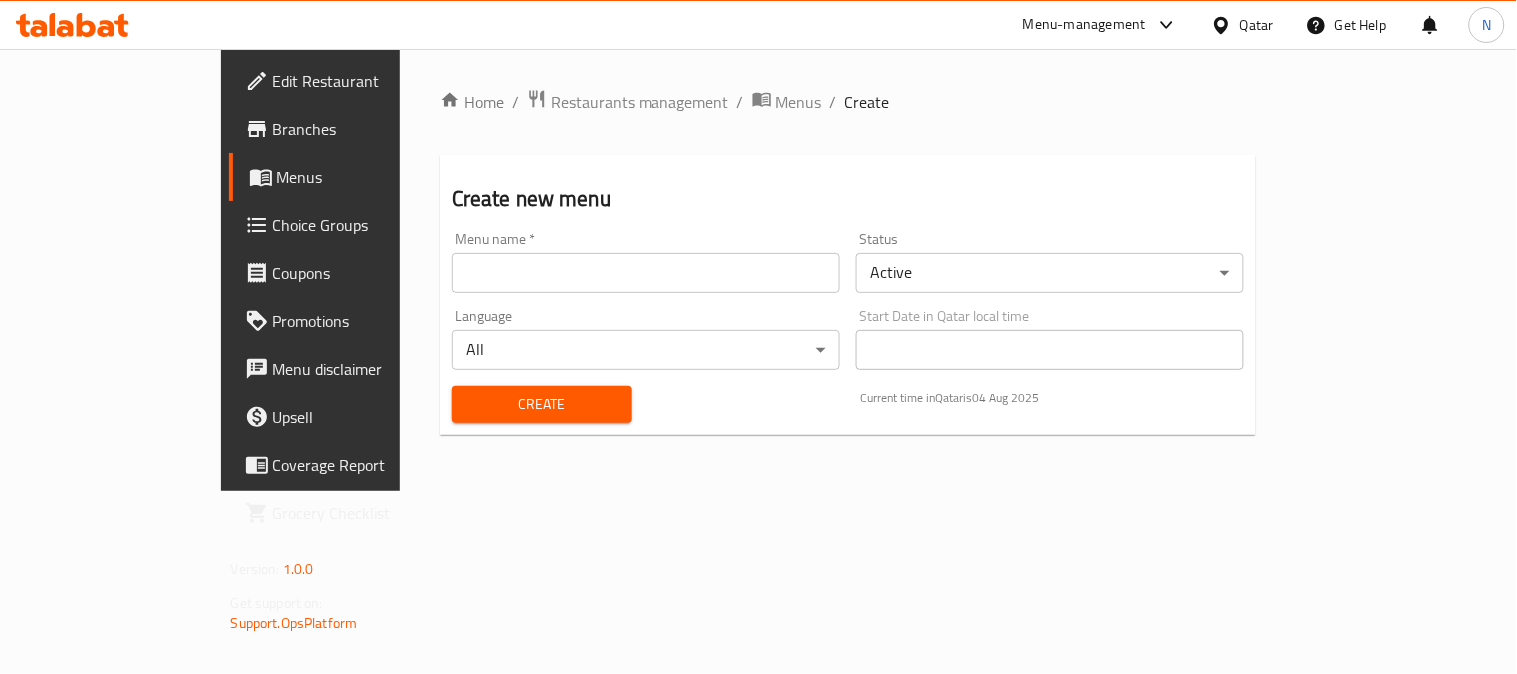 click at bounding box center (646, 273) 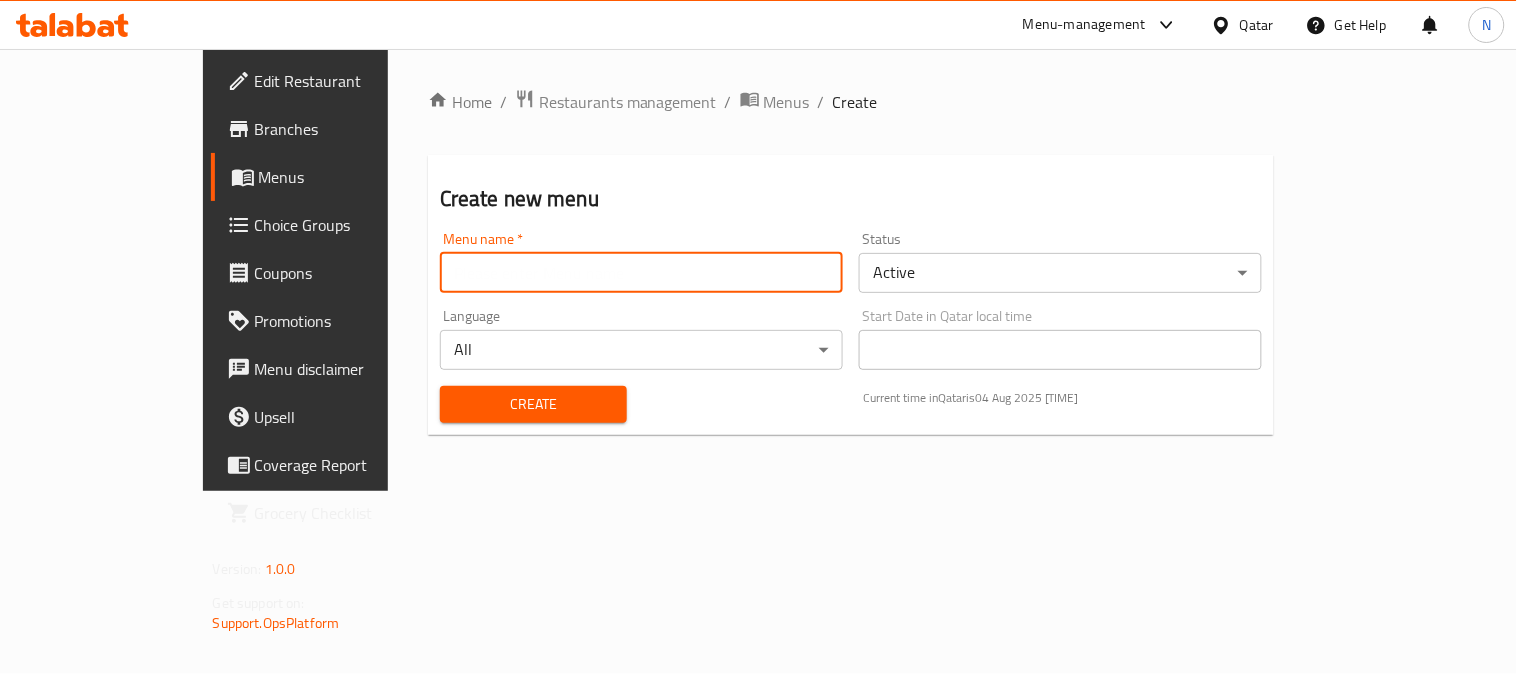 type on "menu" 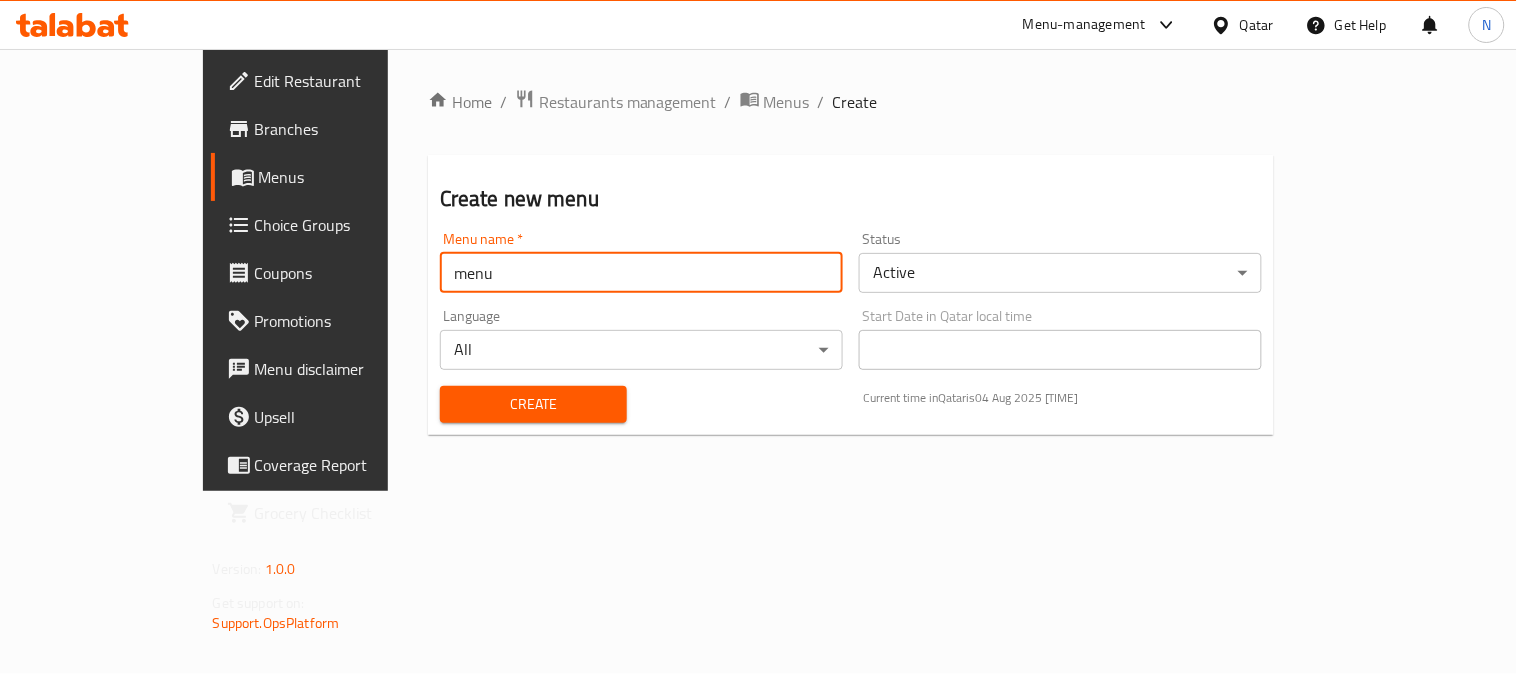 click on "Create" at bounding box center [534, 404] 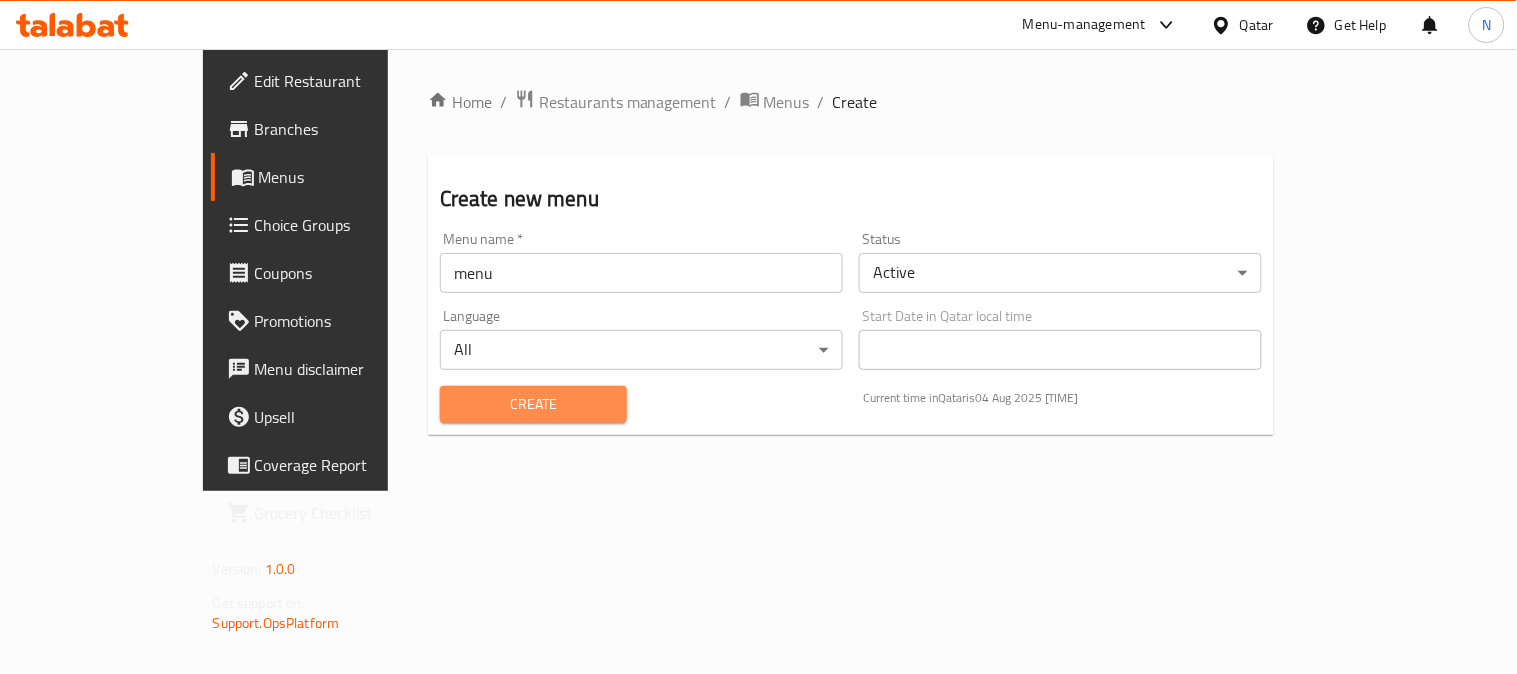 click on "Create" at bounding box center (534, 404) 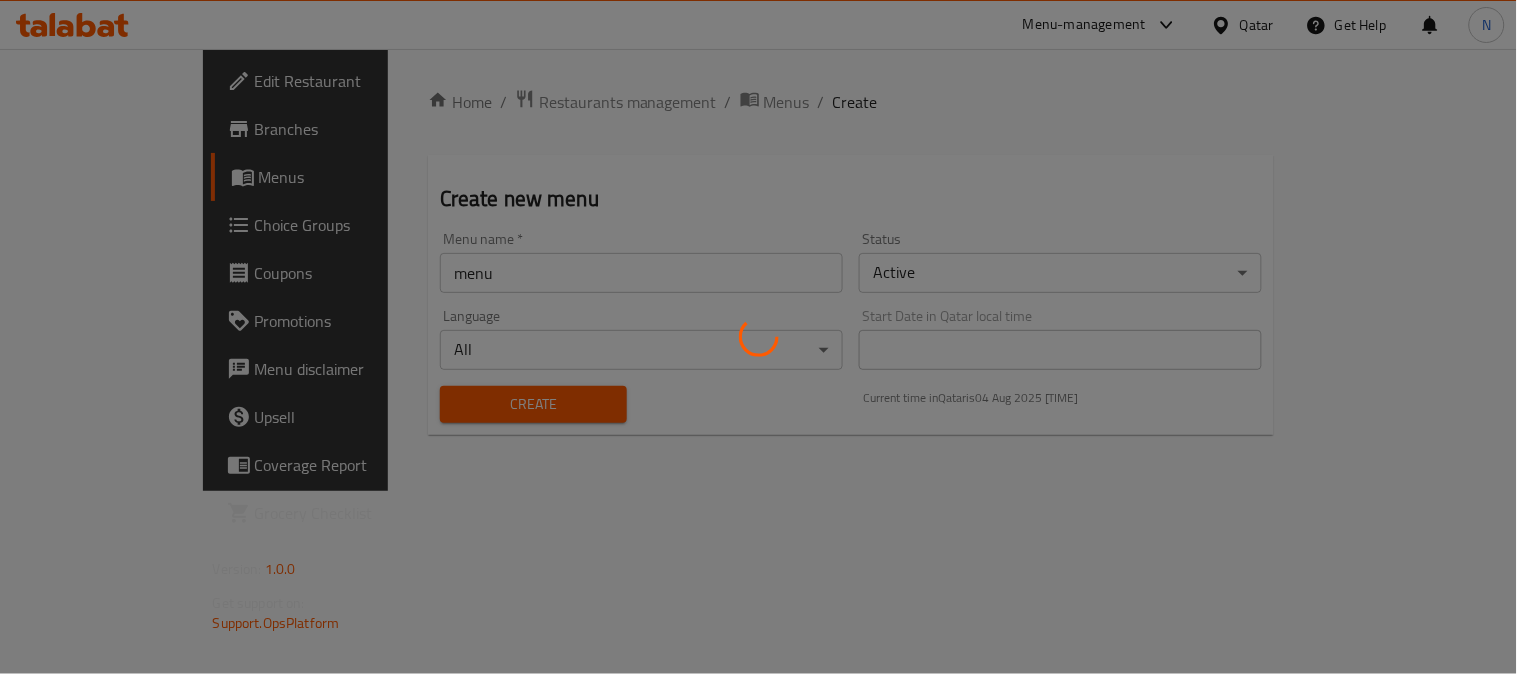 type 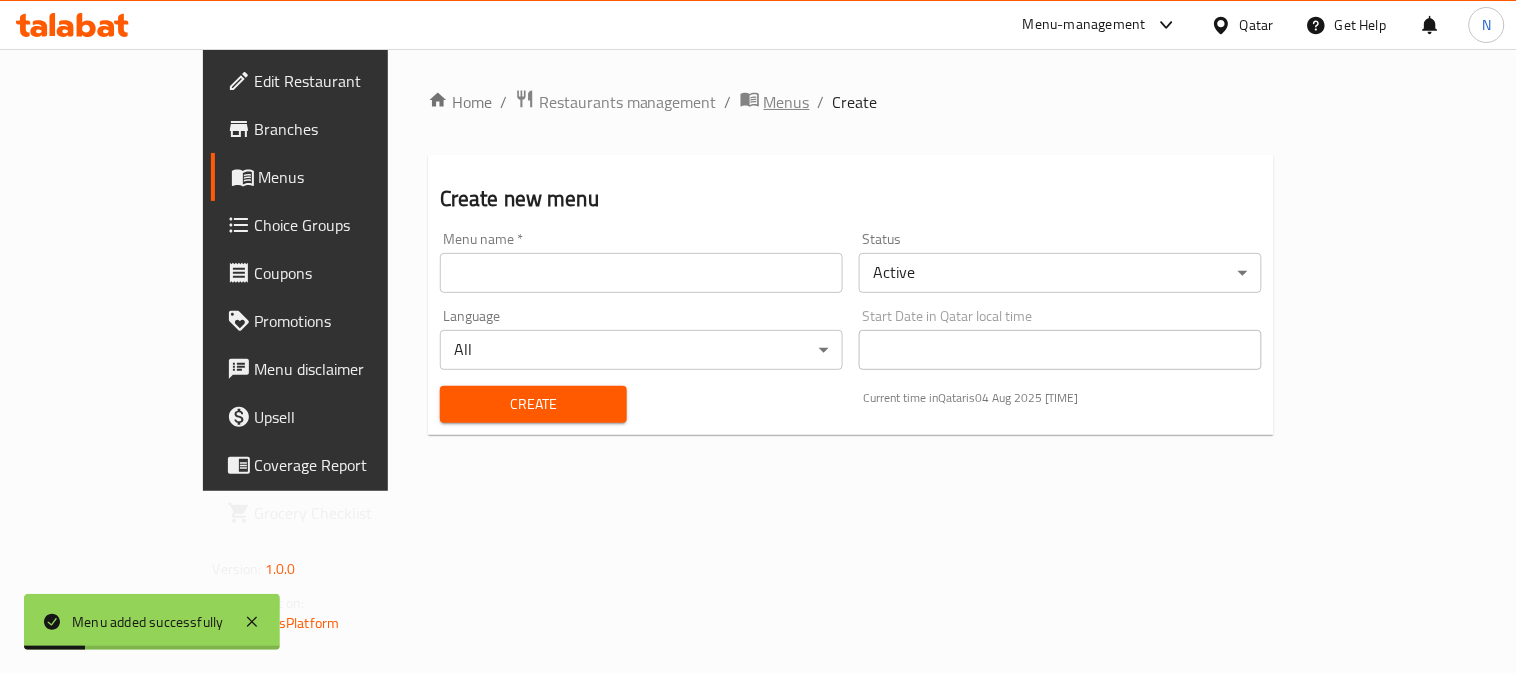 click on "Menus" at bounding box center (787, 102) 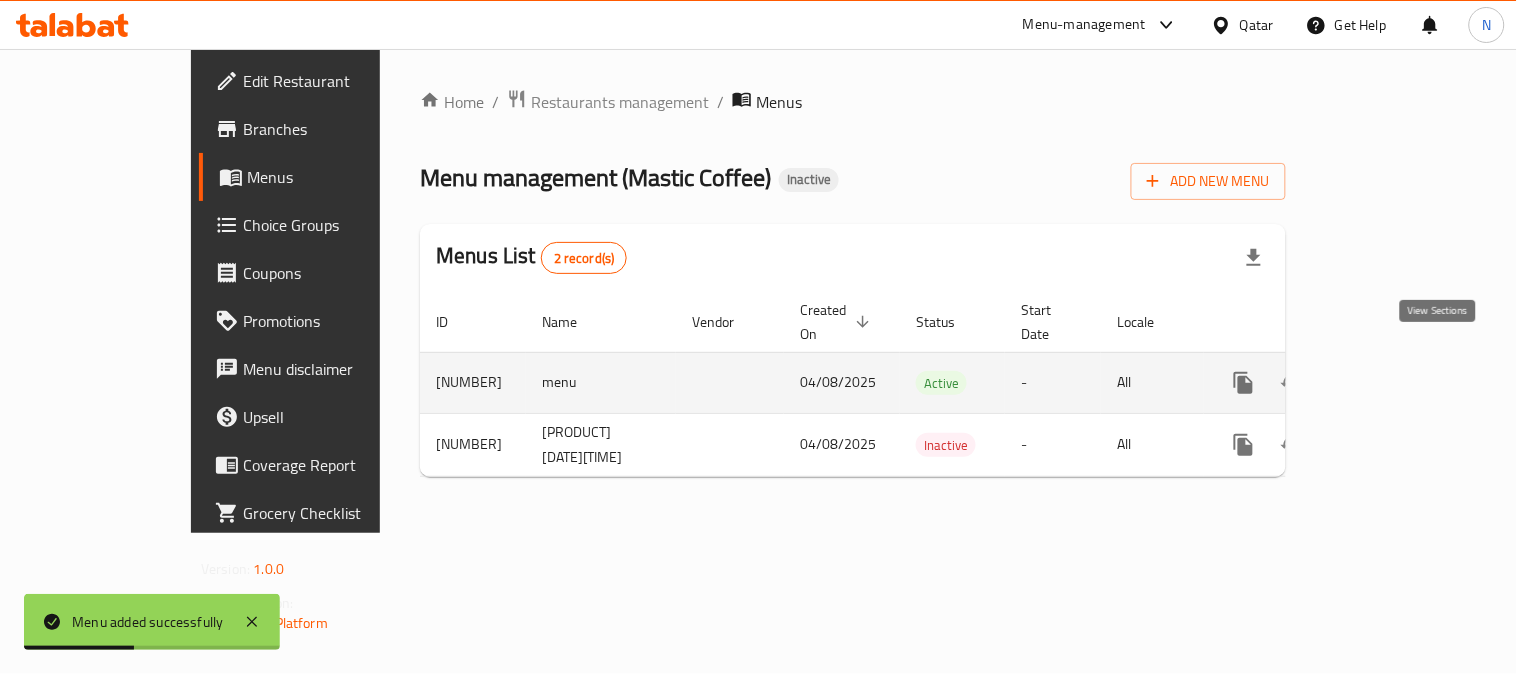 click 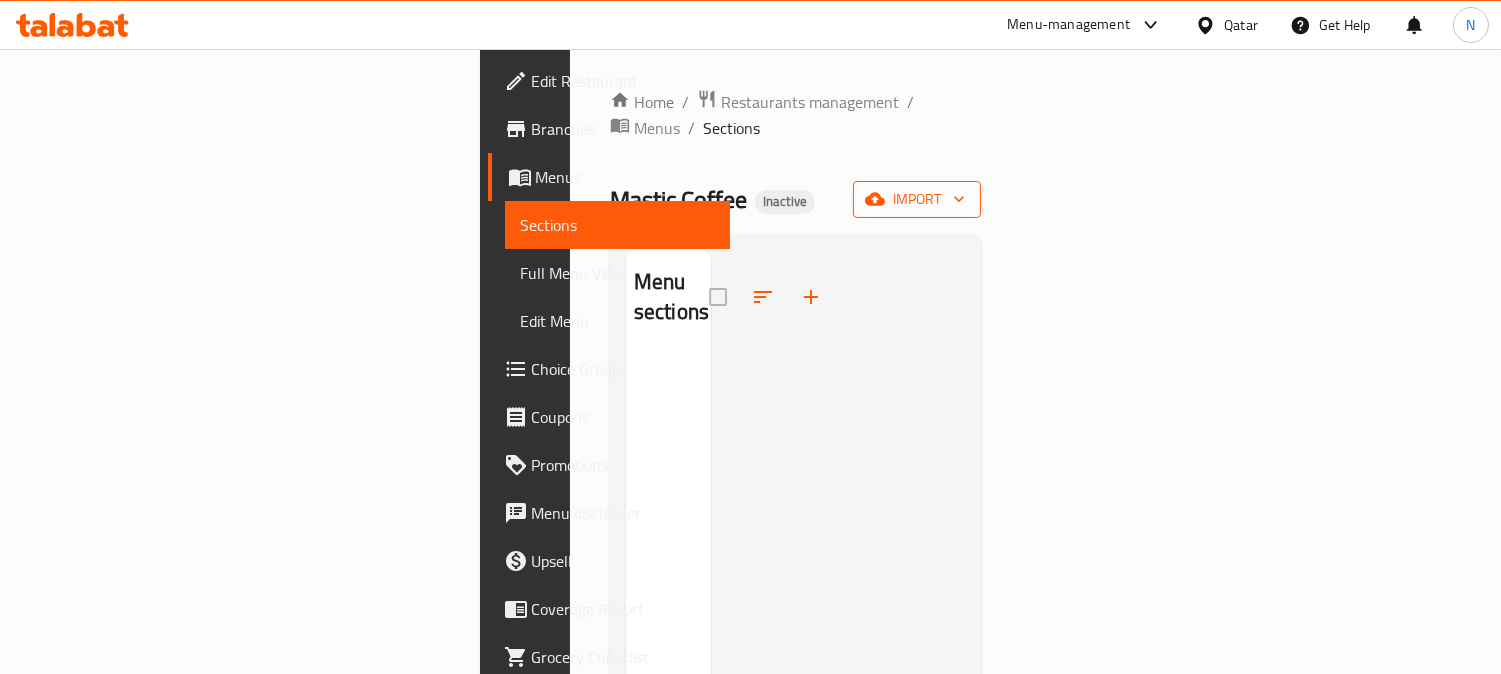 click on "import" at bounding box center [917, 199] 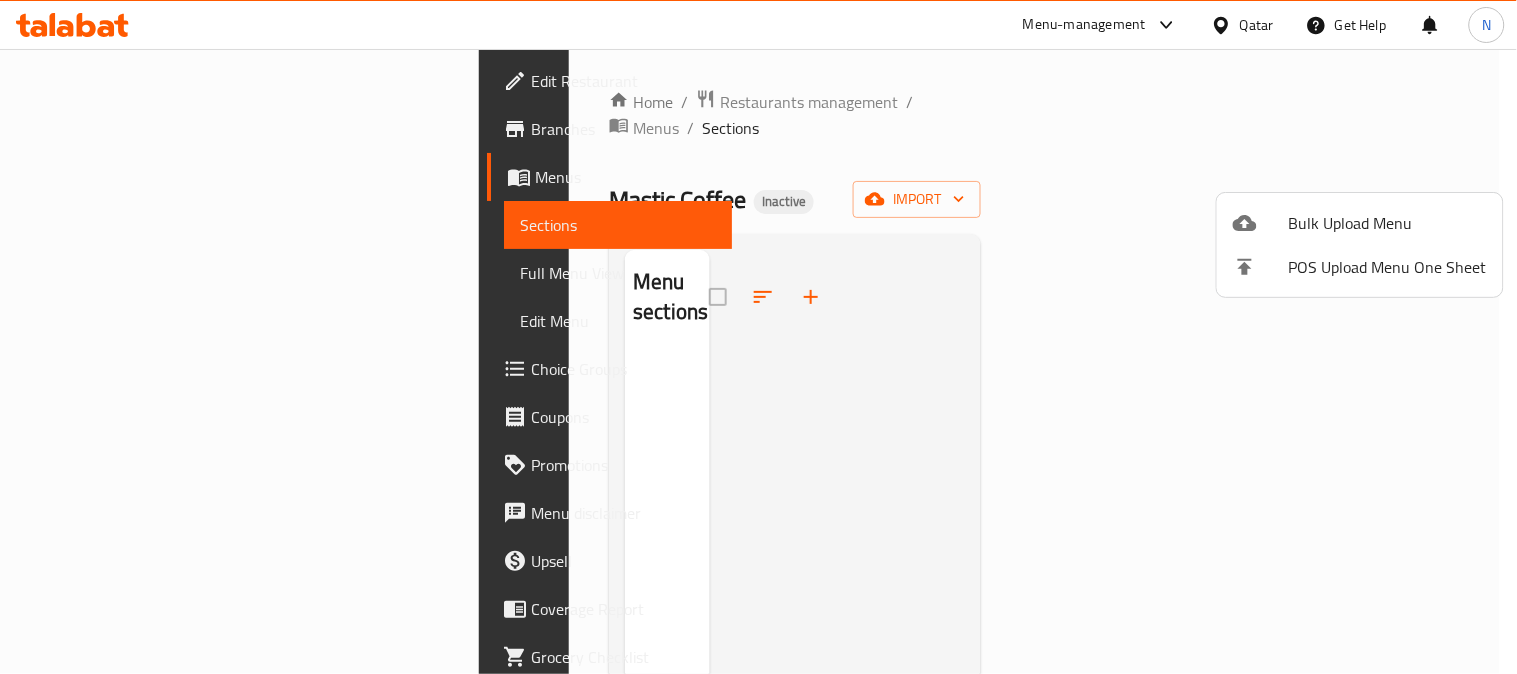 click at bounding box center [758, 337] 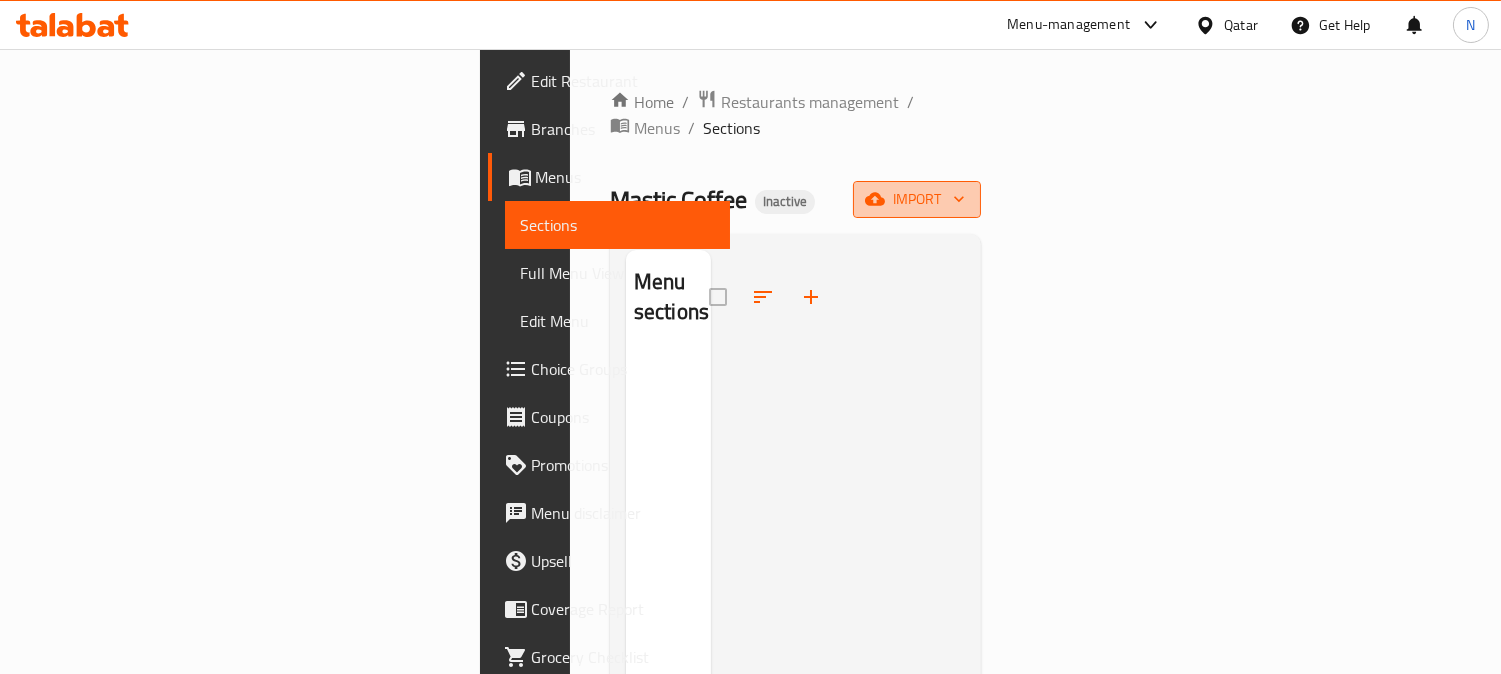 click on "import" at bounding box center (917, 199) 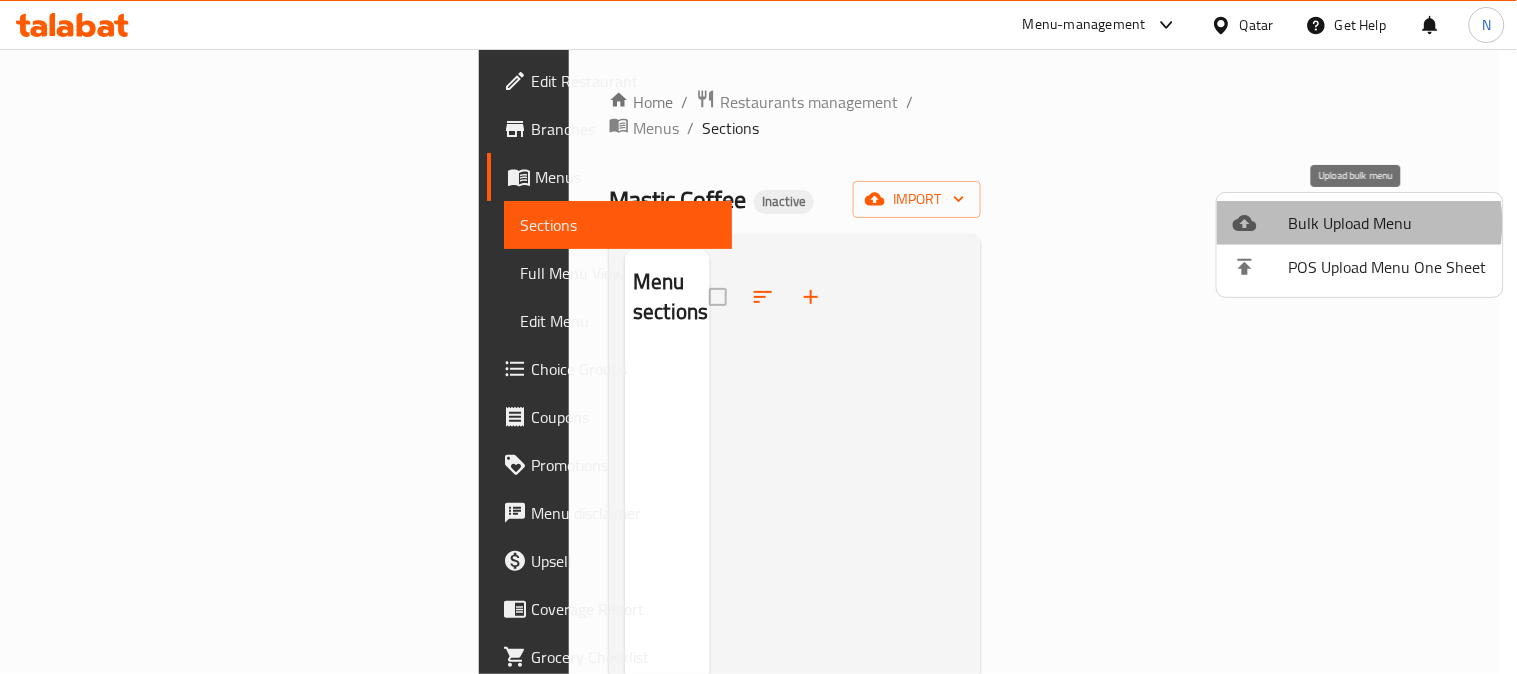 click on "Bulk Upload Menu" at bounding box center (1388, 223) 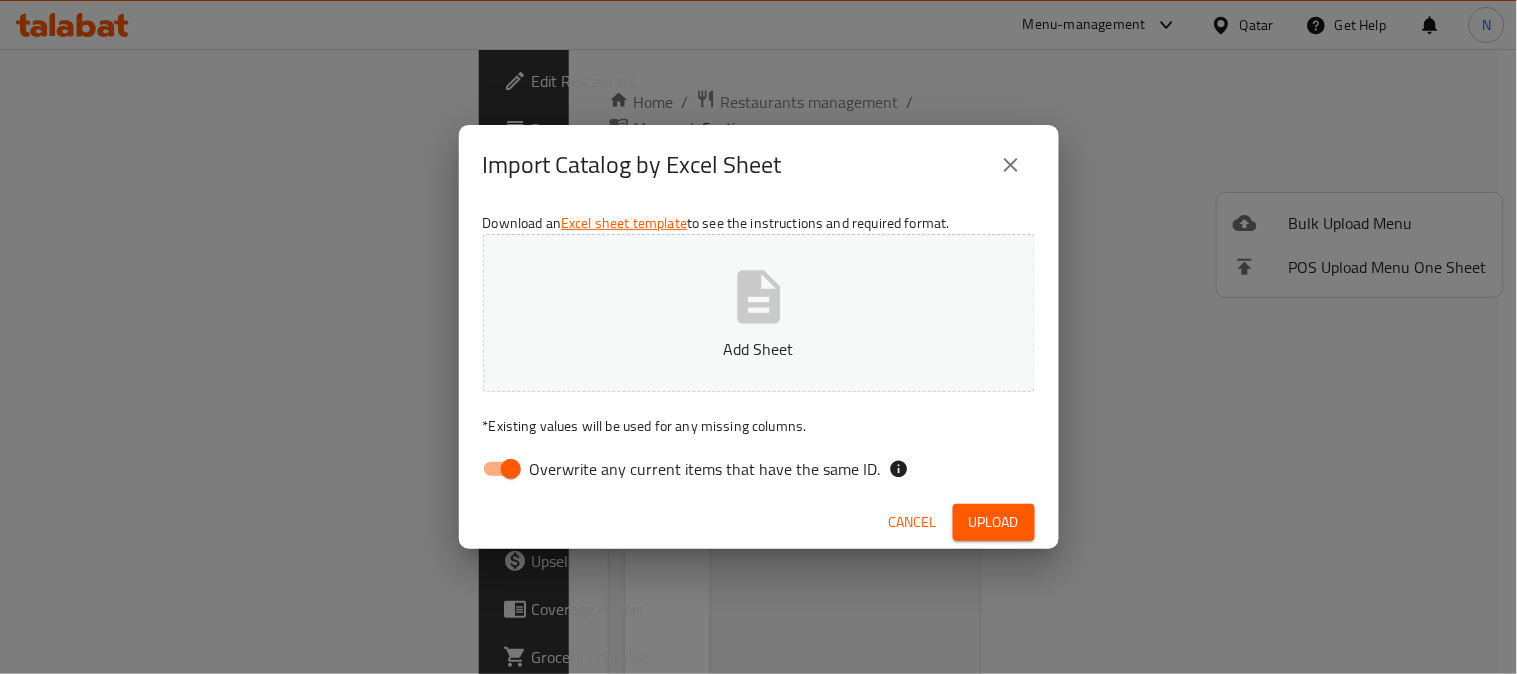 click on "Add Sheet" at bounding box center (759, 313) 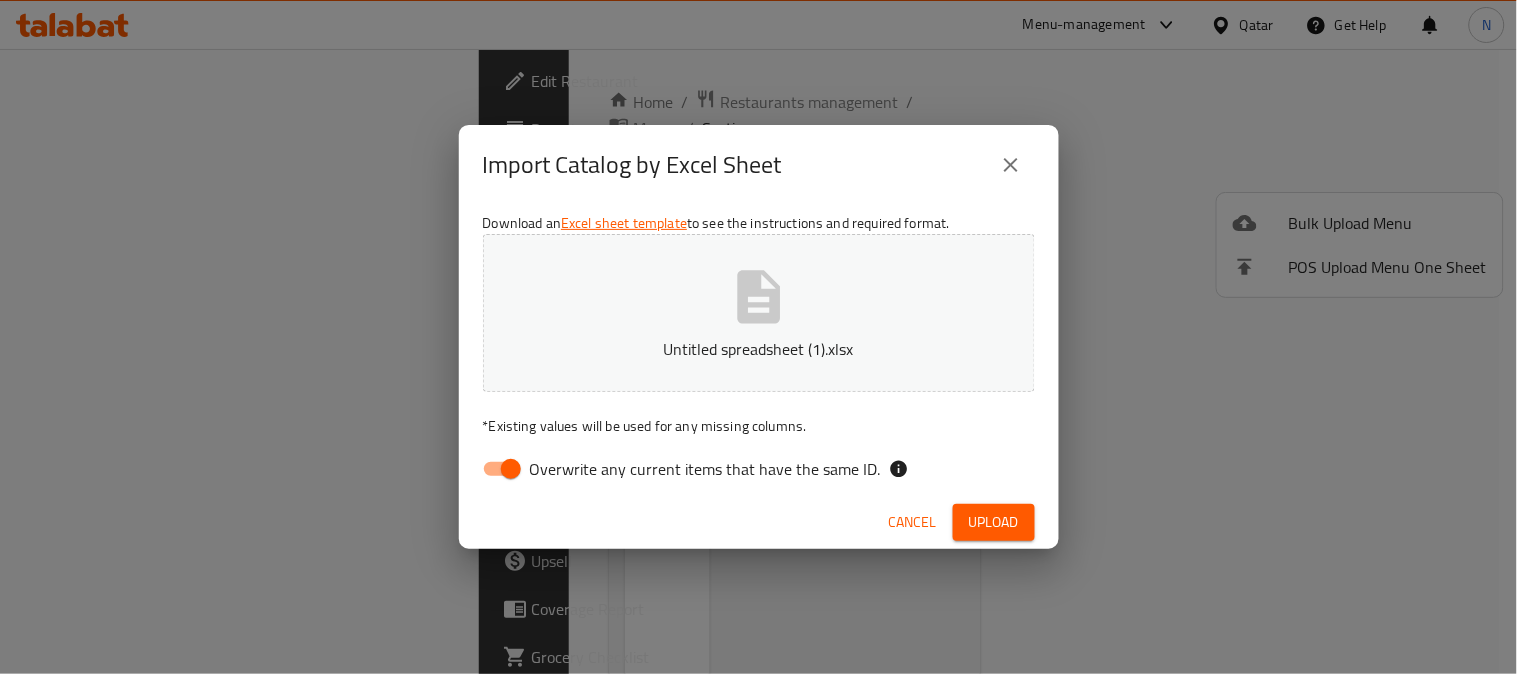 click on "Overwrite any current items that have the same ID." at bounding box center (511, 469) 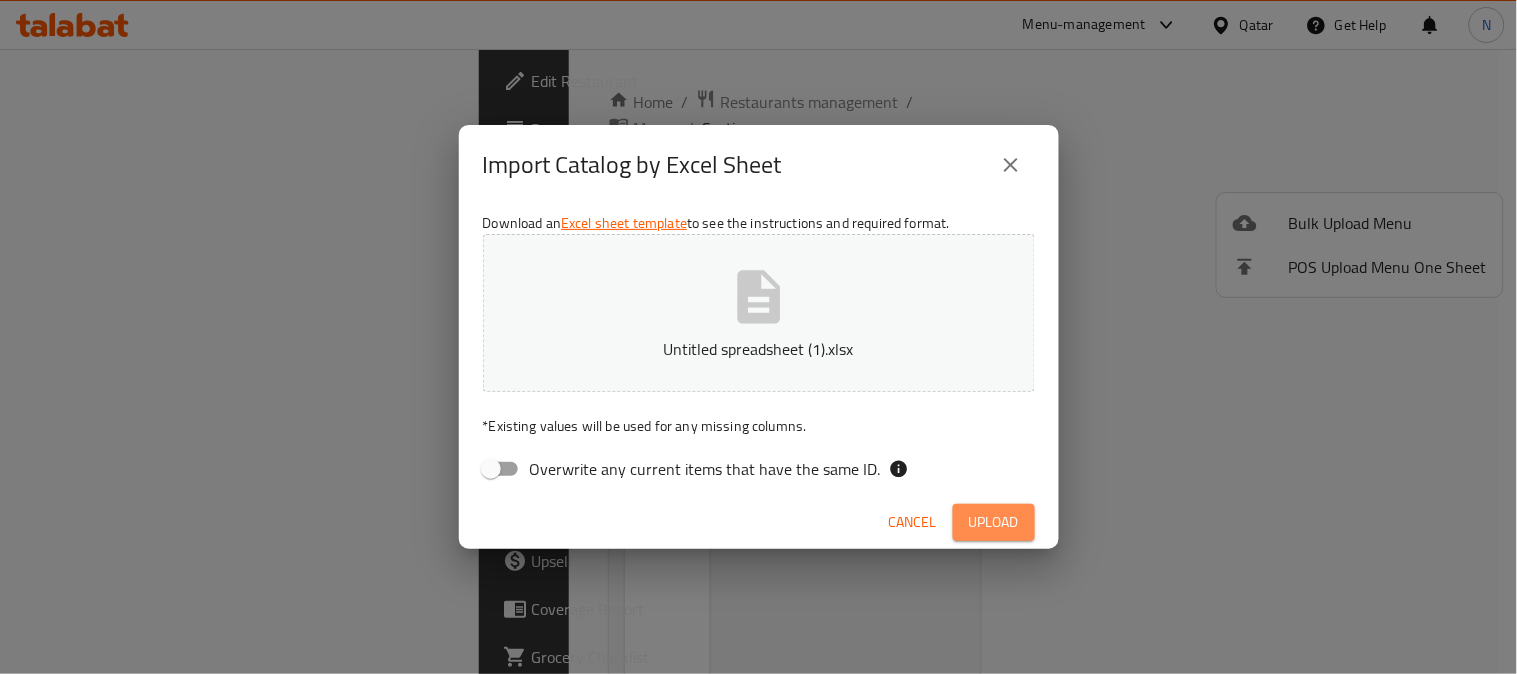 drag, startPoint x: 1001, startPoint y: 515, endPoint x: 982, endPoint y: 507, distance: 20.615528 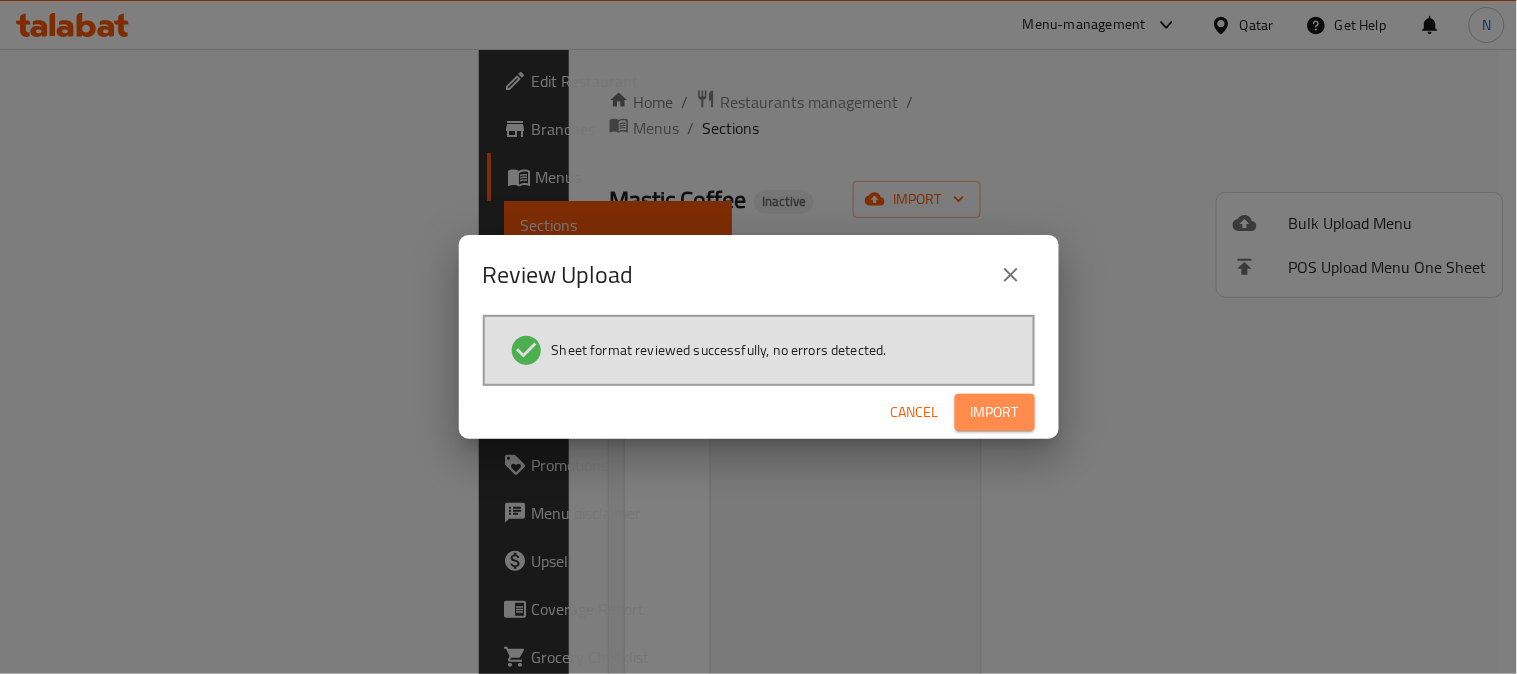 drag, startPoint x: 986, startPoint y: 407, endPoint x: 72, endPoint y: 360, distance: 915.20764 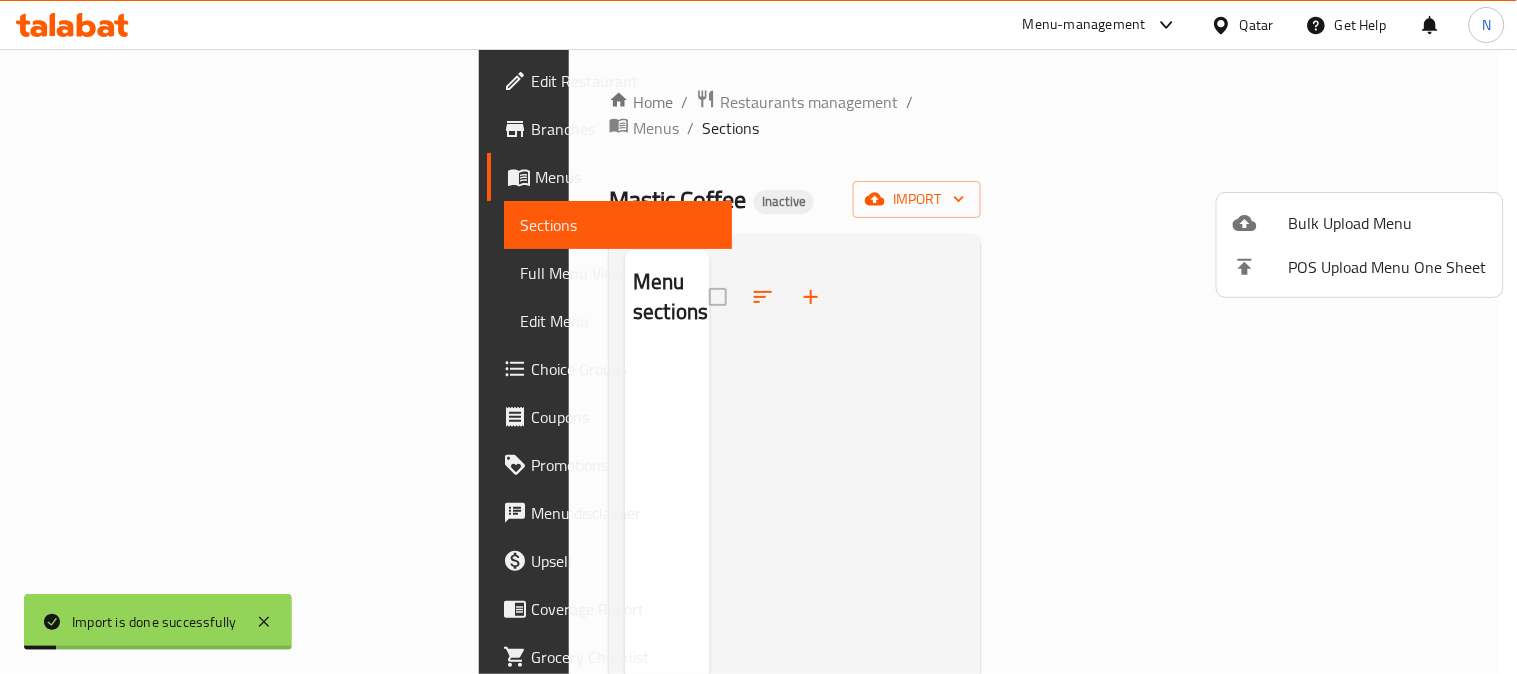 click at bounding box center [758, 337] 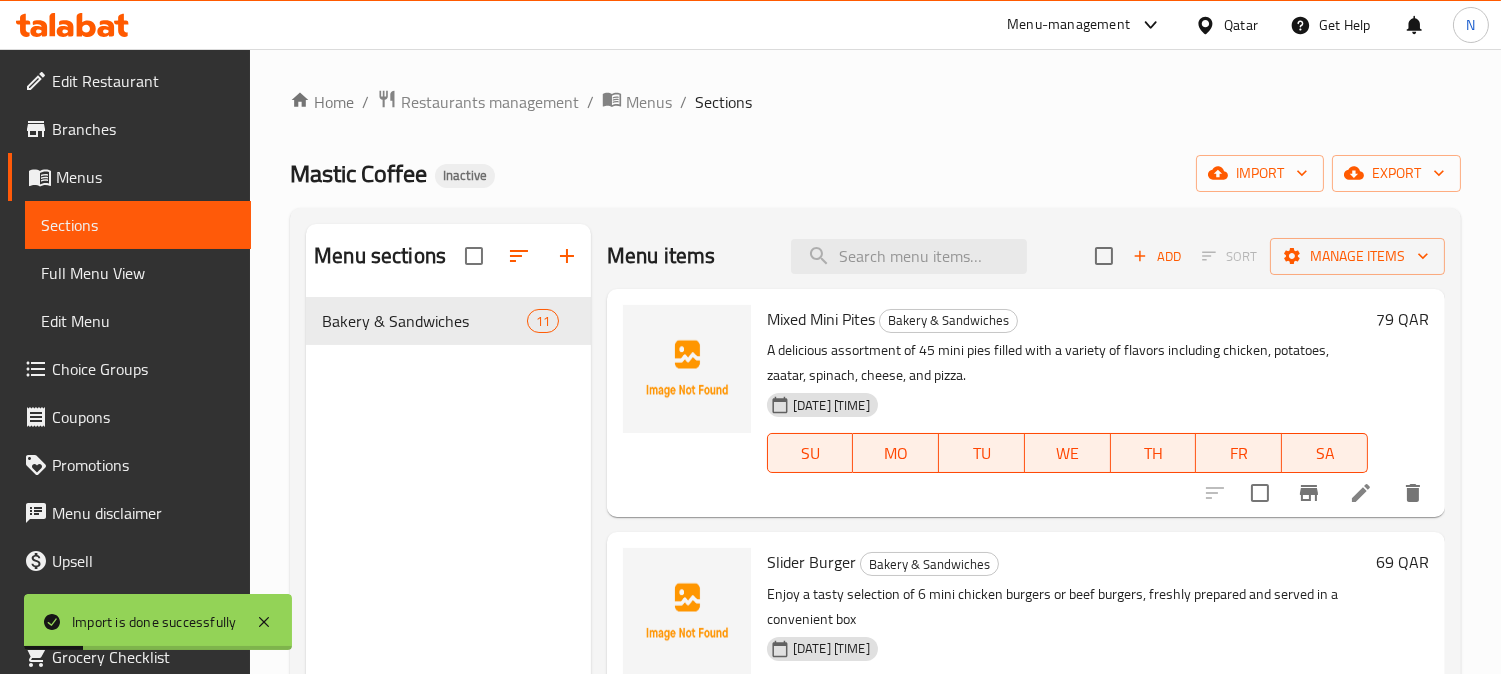 click on "Full Menu View" at bounding box center (138, 273) 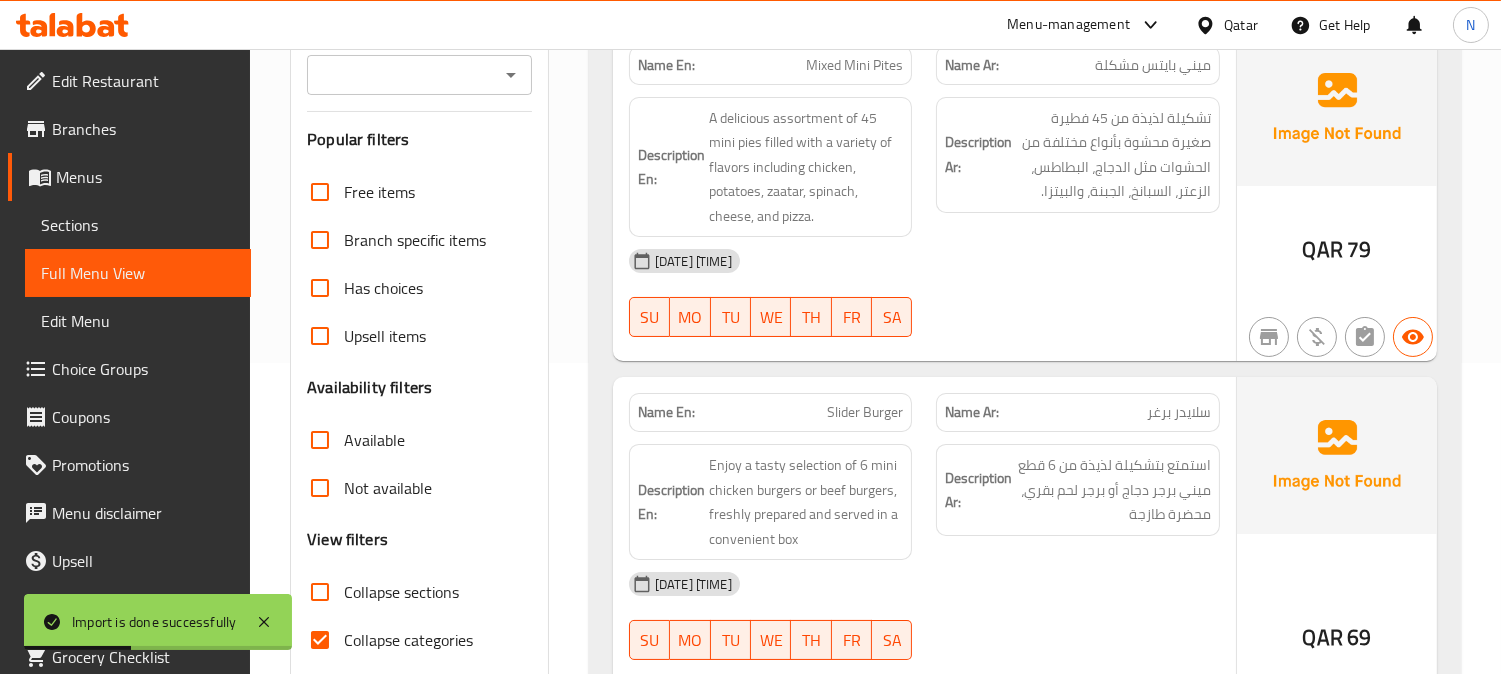 scroll, scrollTop: 333, scrollLeft: 0, axis: vertical 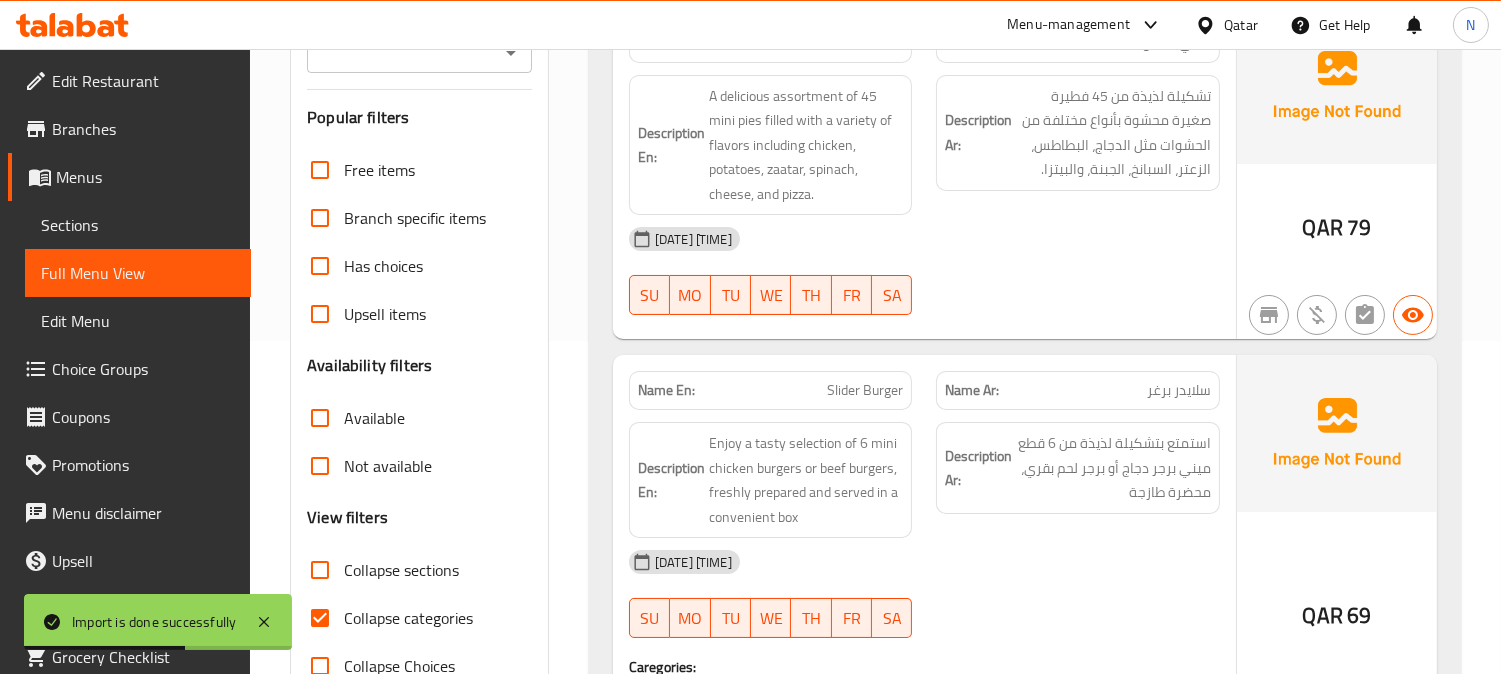 click on "Collapse categories" at bounding box center [320, 618] 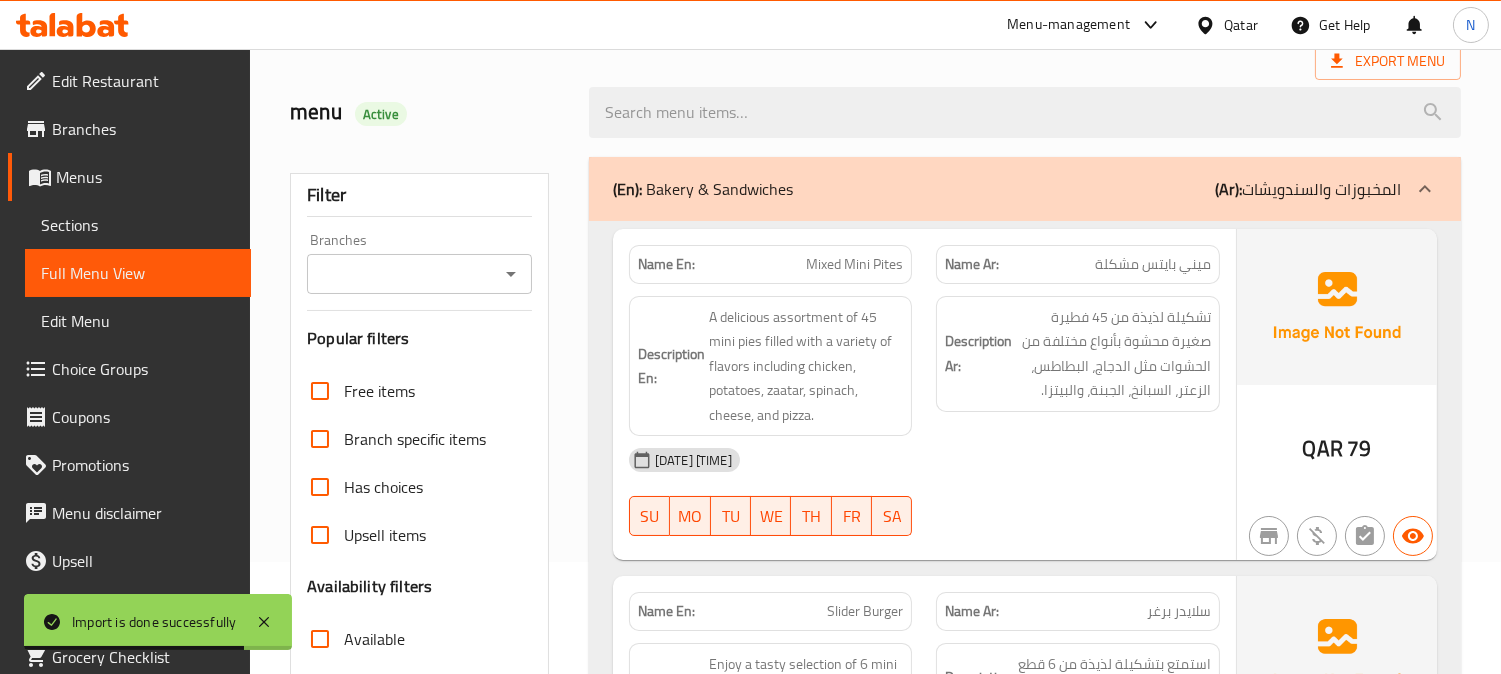 scroll, scrollTop: 111, scrollLeft: 0, axis: vertical 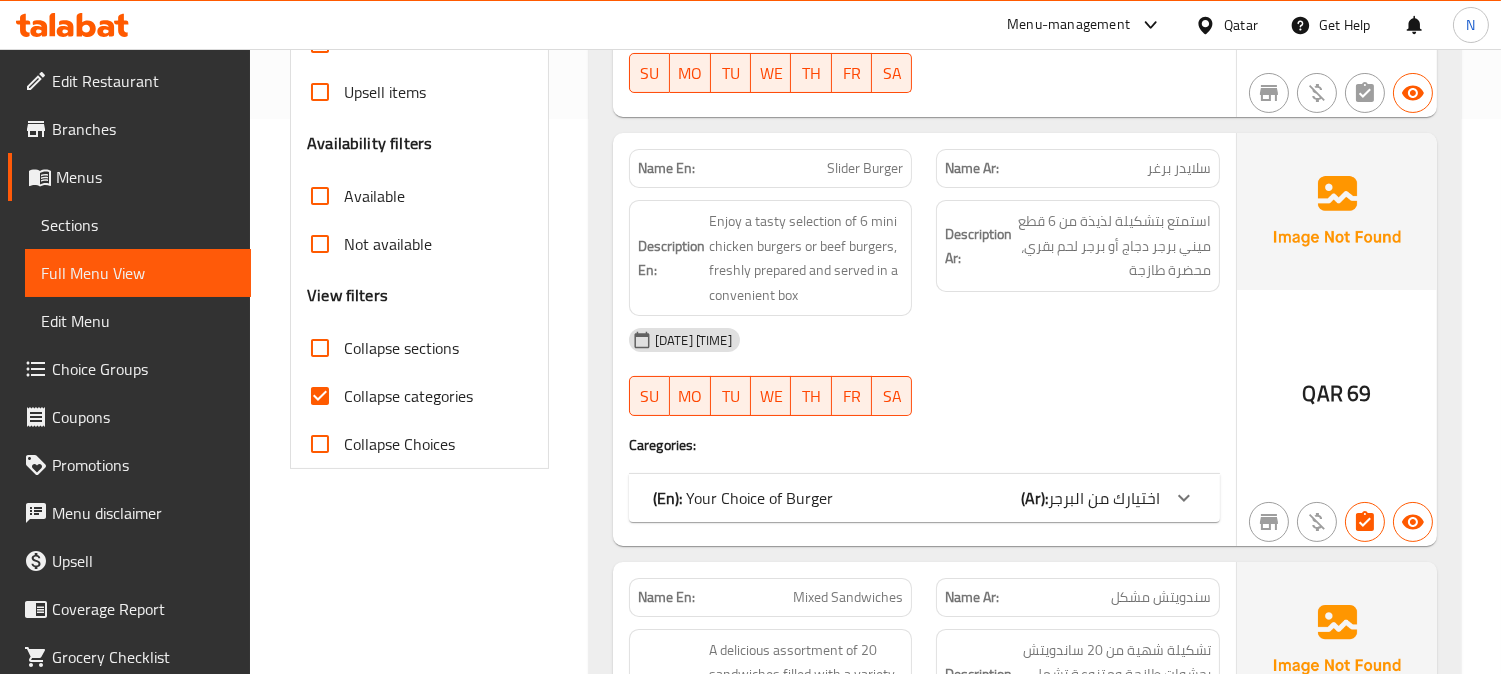 click on "Collapse categories" at bounding box center (408, 396) 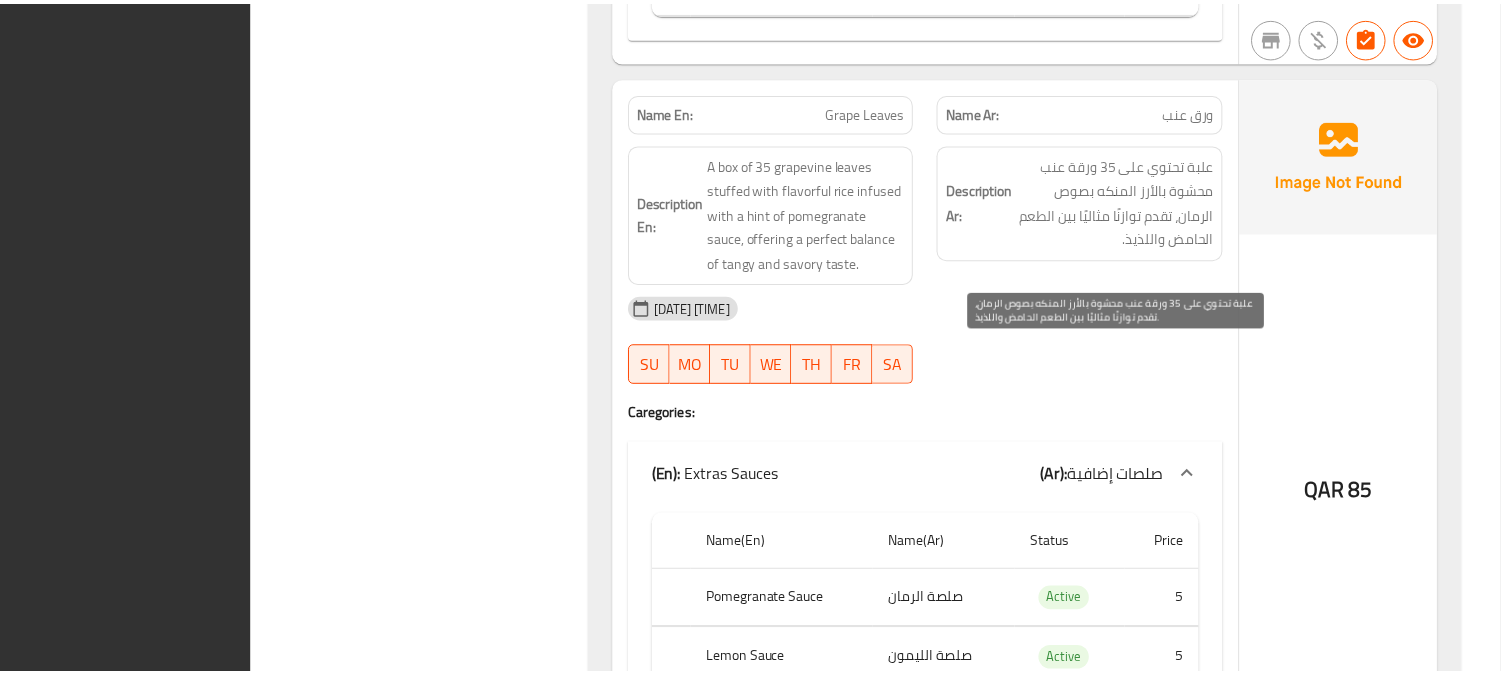 scroll, scrollTop: 4426, scrollLeft: 0, axis: vertical 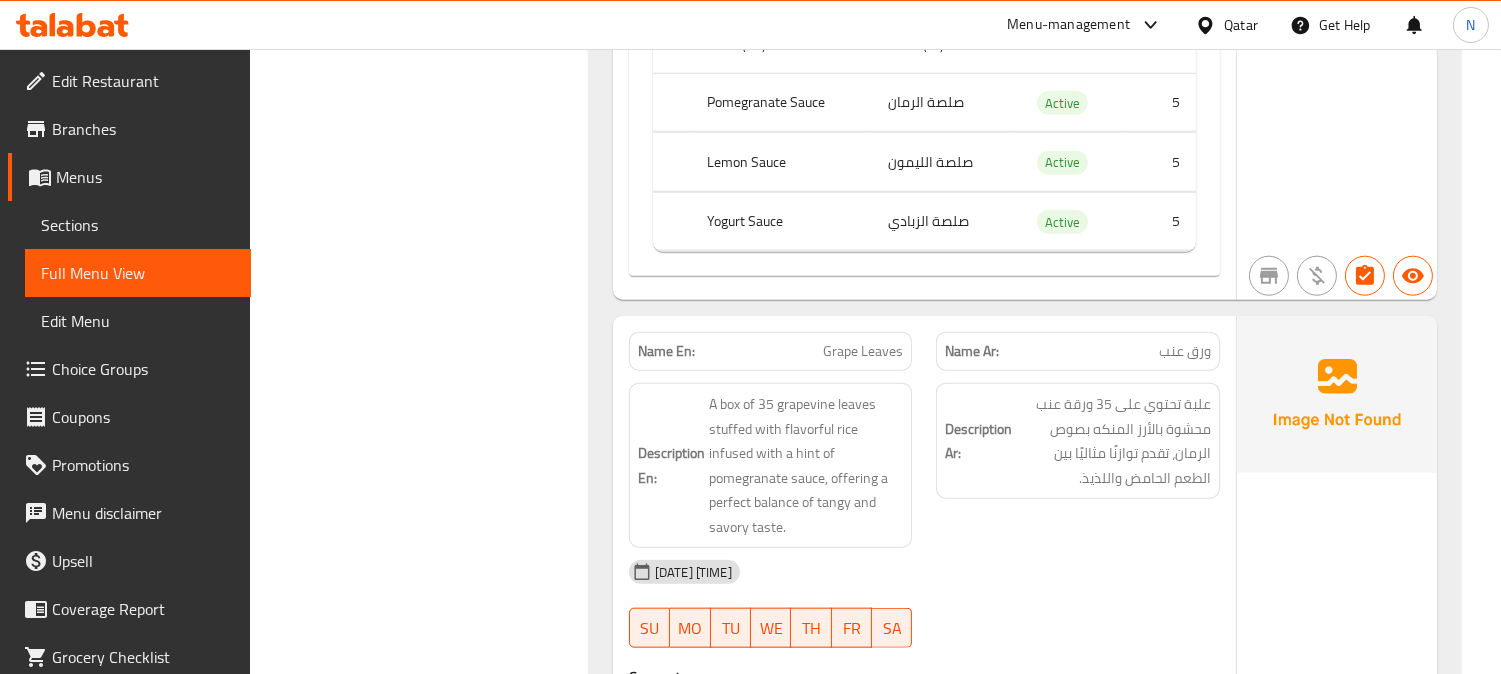 click on "Sections" at bounding box center [138, 225] 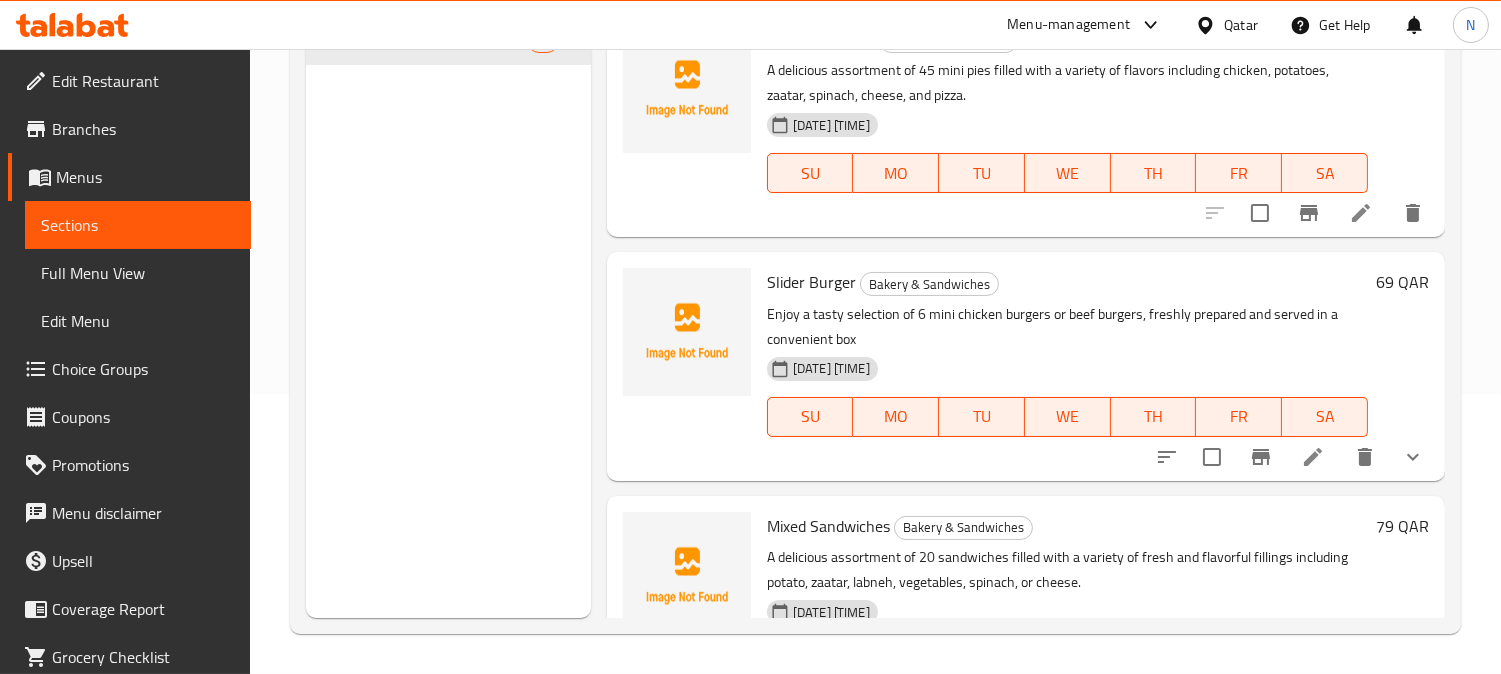 scroll, scrollTop: 280, scrollLeft: 0, axis: vertical 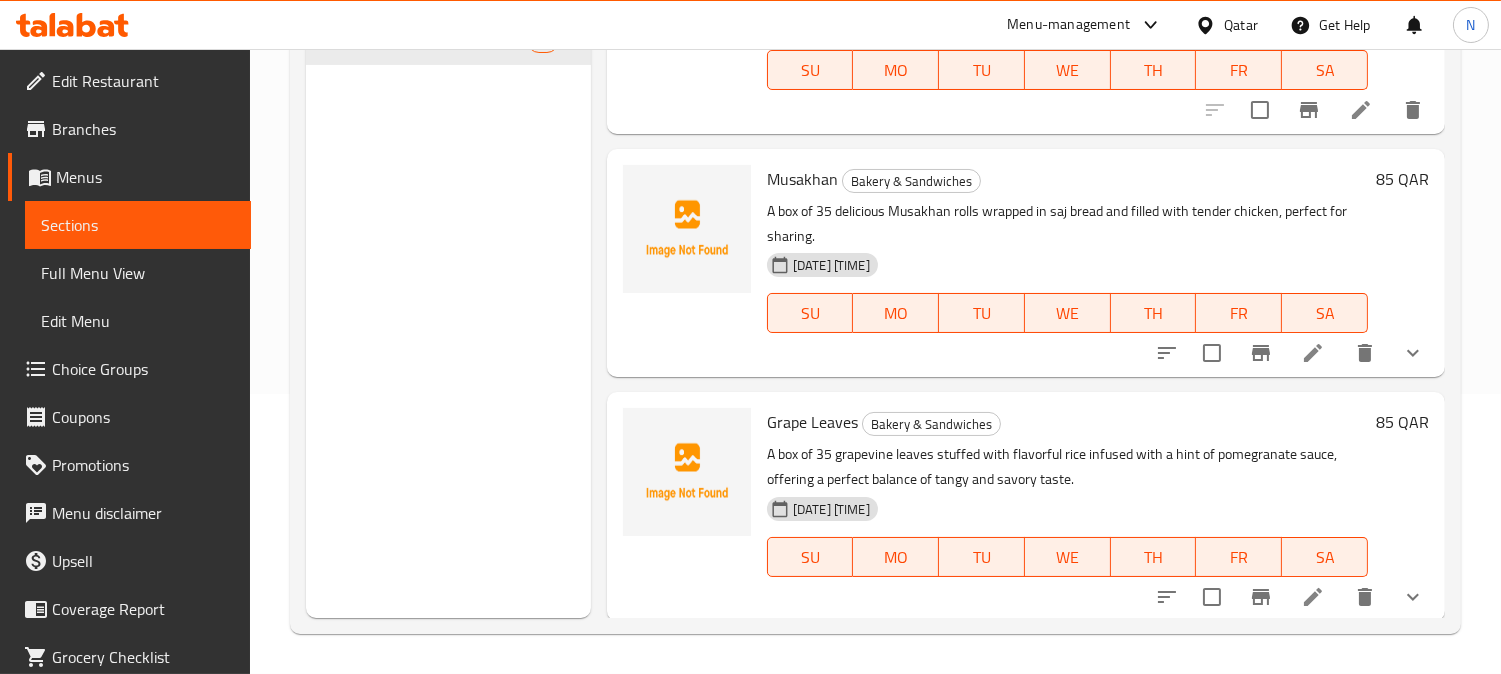 click 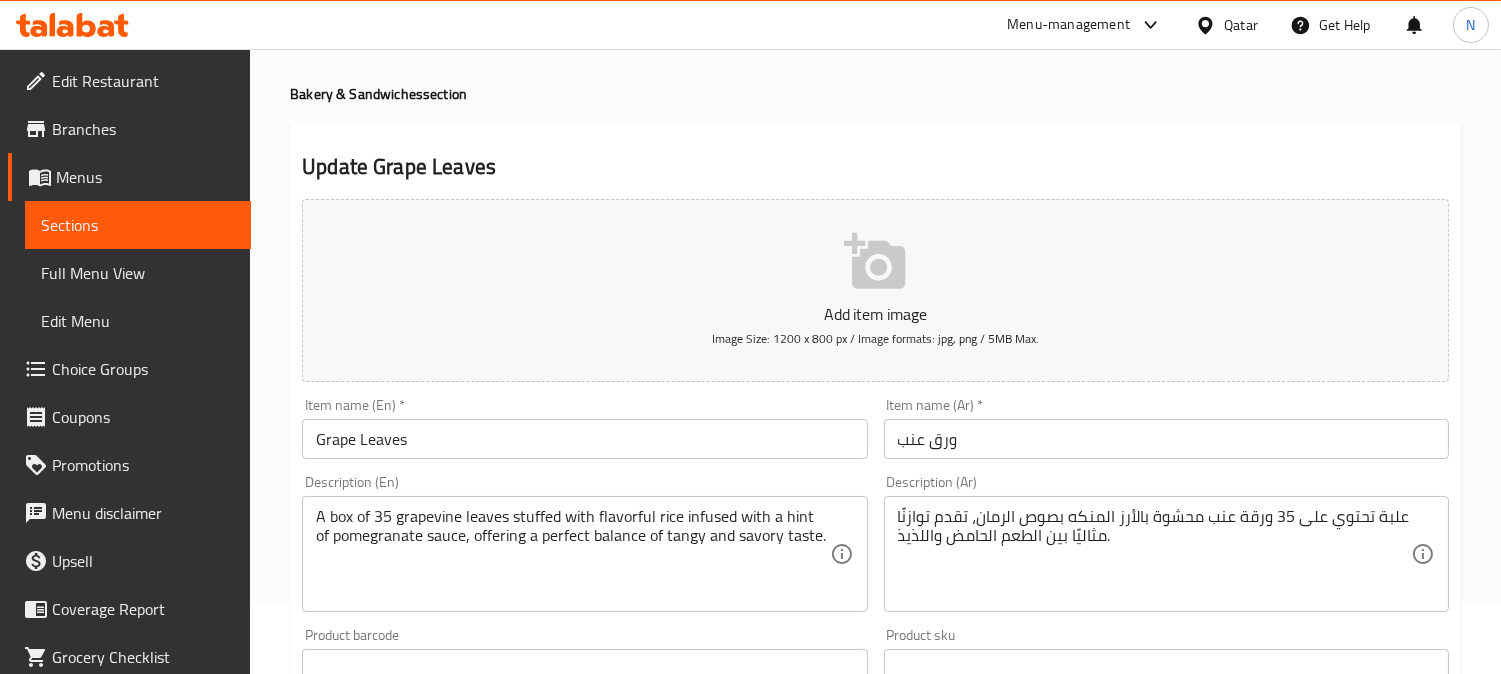 scroll, scrollTop: 111, scrollLeft: 0, axis: vertical 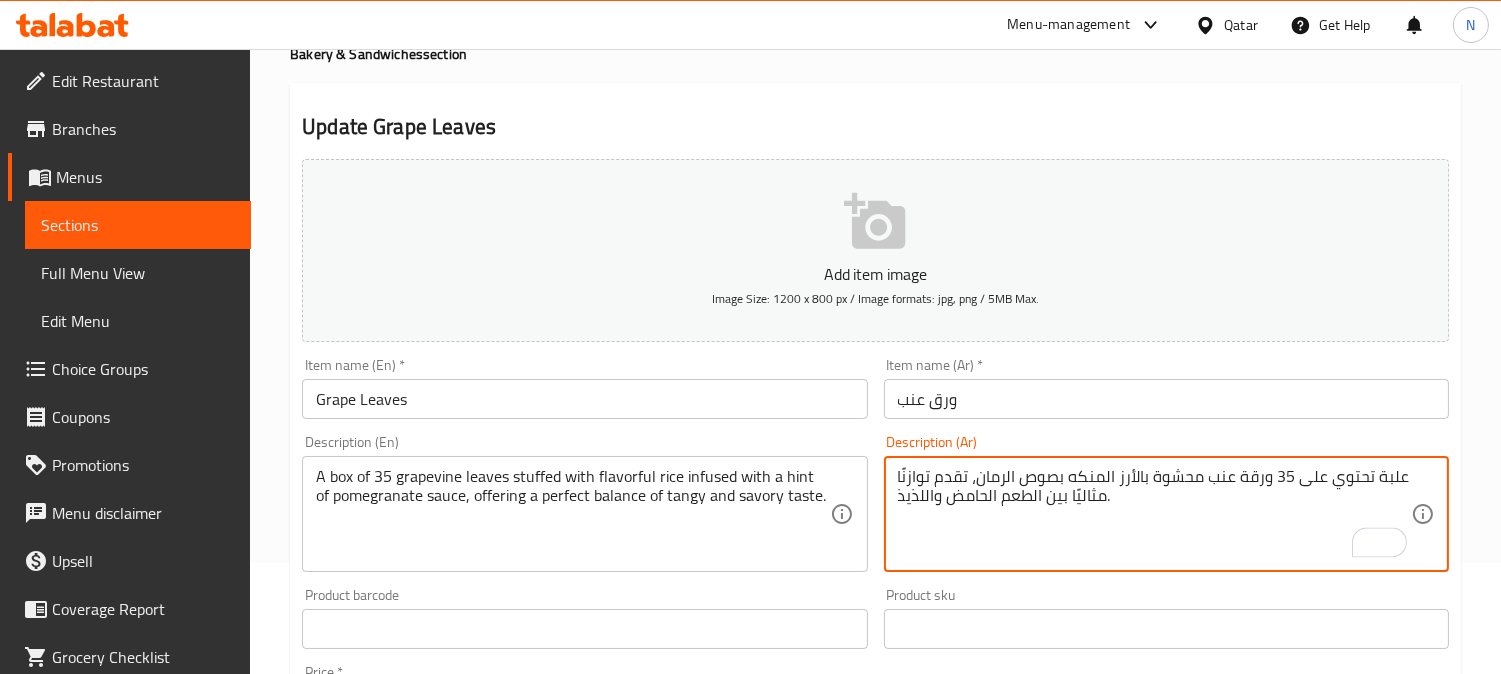 drag, startPoint x: 897, startPoint y: 500, endPoint x: 995, endPoint y: 503, distance: 98.045906 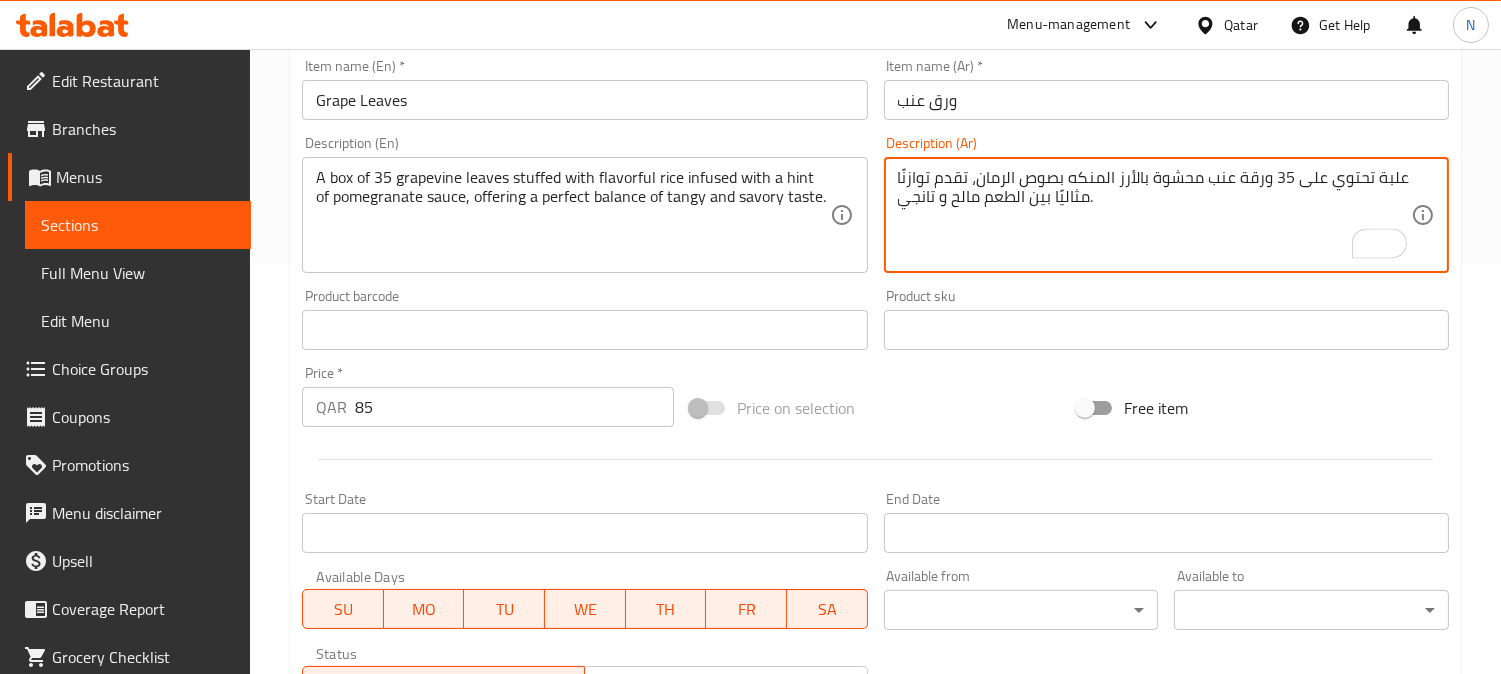 scroll, scrollTop: 770, scrollLeft: 0, axis: vertical 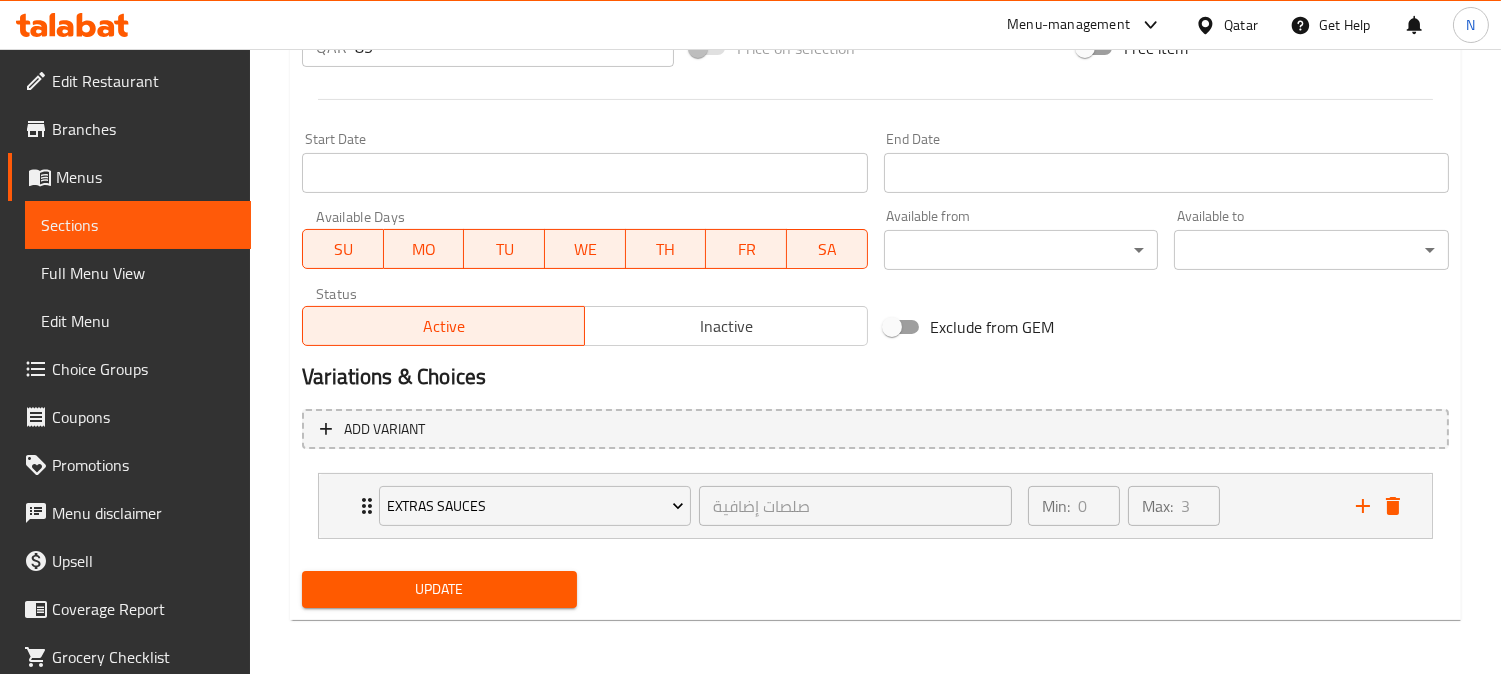 type on "علبة تحتوي على 35 ورقة عنب محشوة بالأرز المنكه بصوص الرمان، تقدم توازنًا مثاليًا بين الطعم مالح و تانجي." 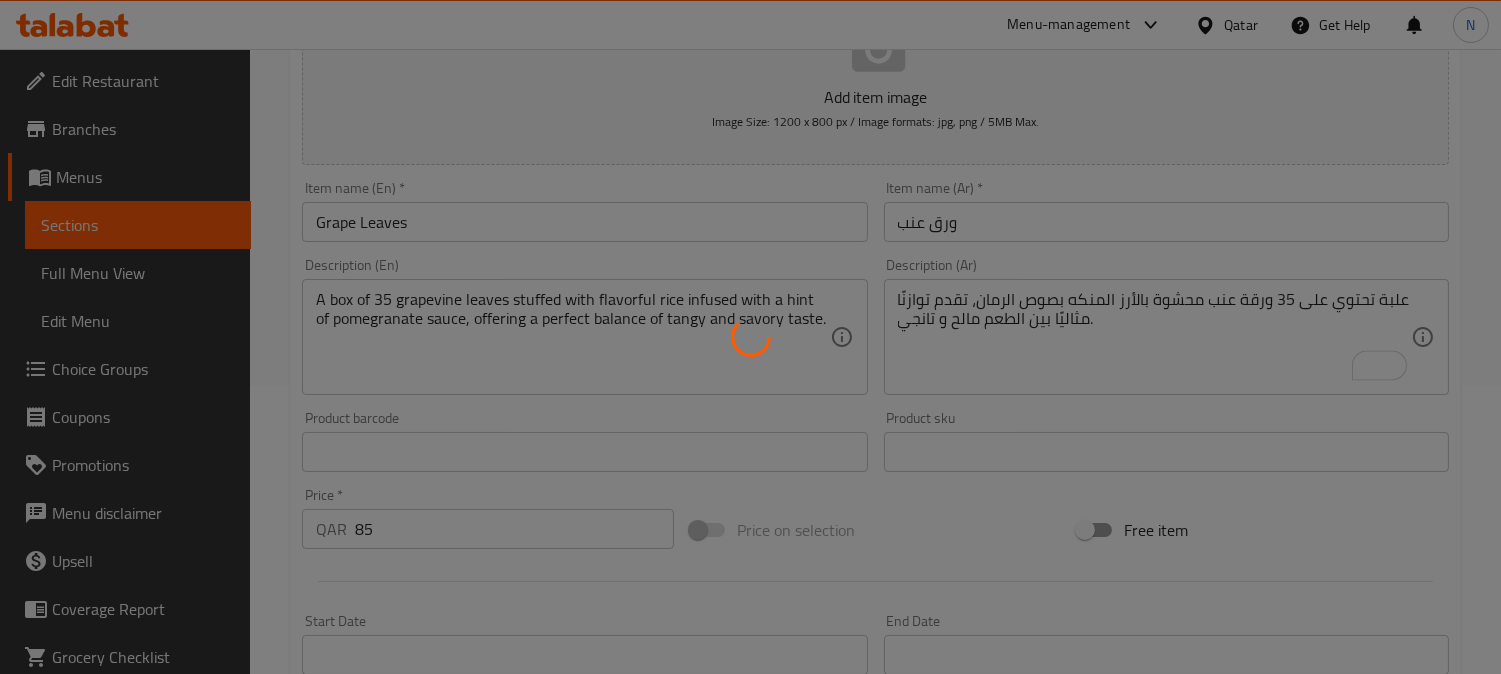 scroll, scrollTop: 0, scrollLeft: 0, axis: both 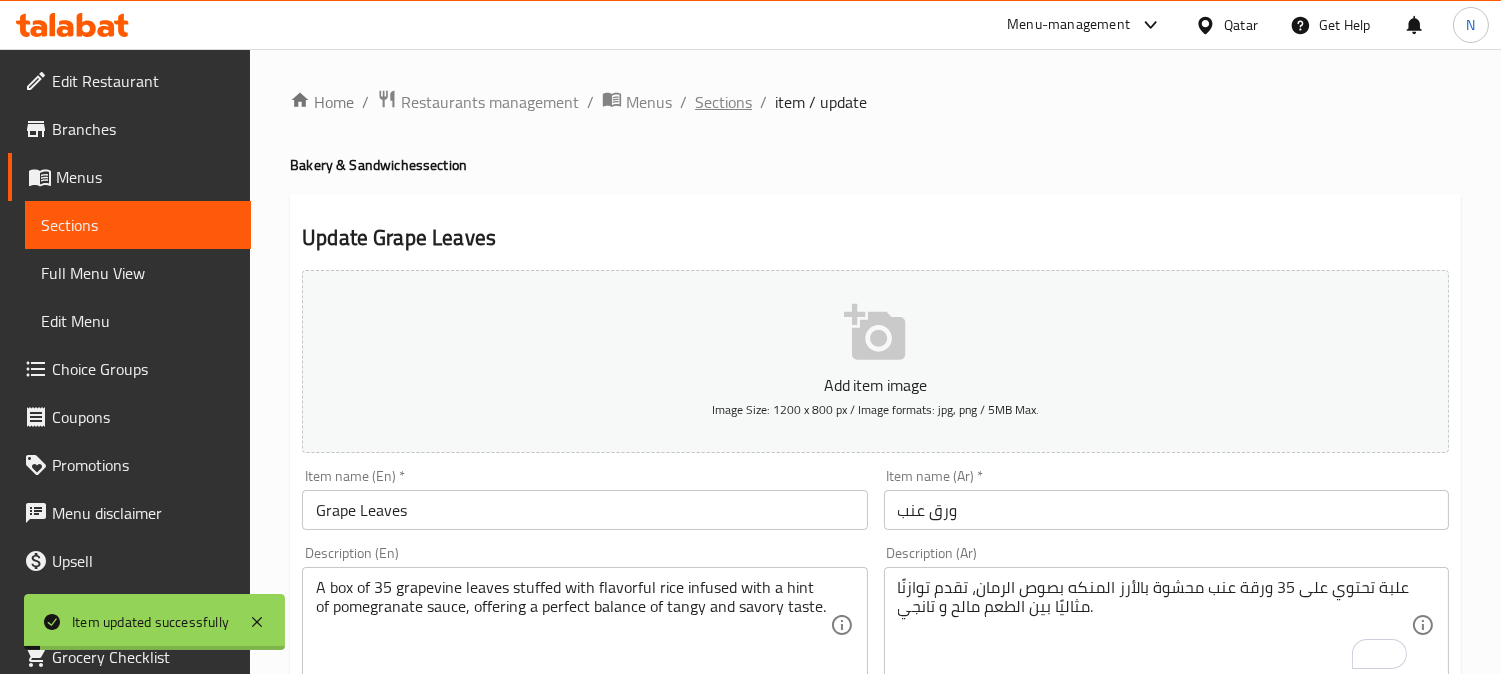 click on "Sections" at bounding box center (723, 102) 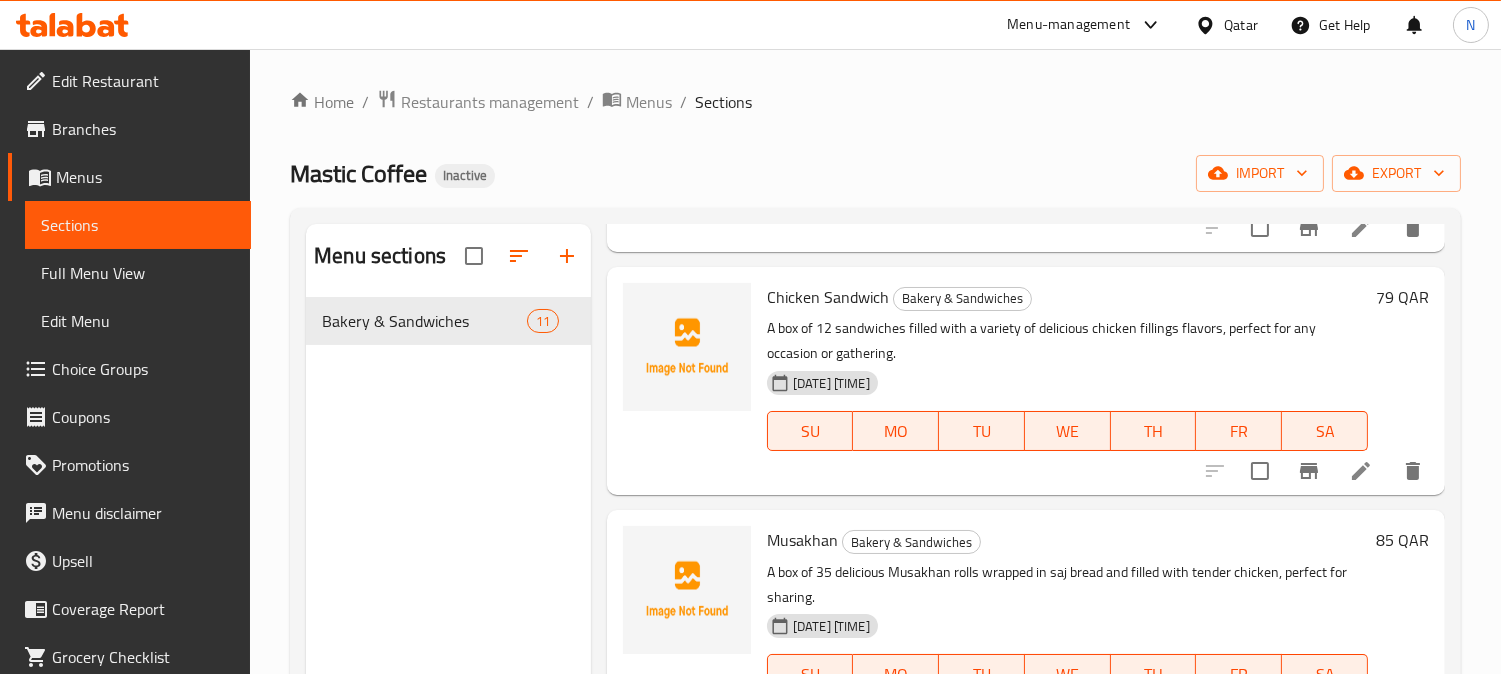 scroll, scrollTop: 1976, scrollLeft: 0, axis: vertical 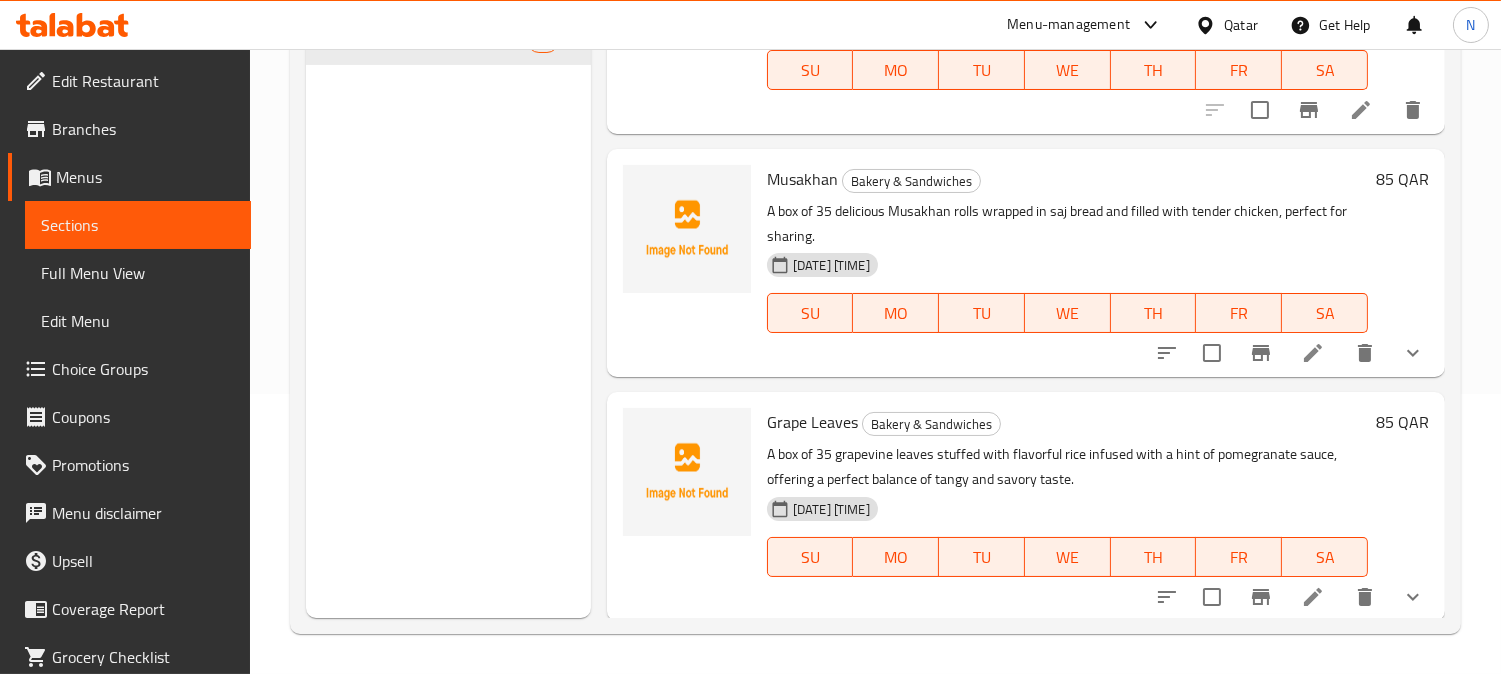 click on "Full Menu View" at bounding box center [138, 273] 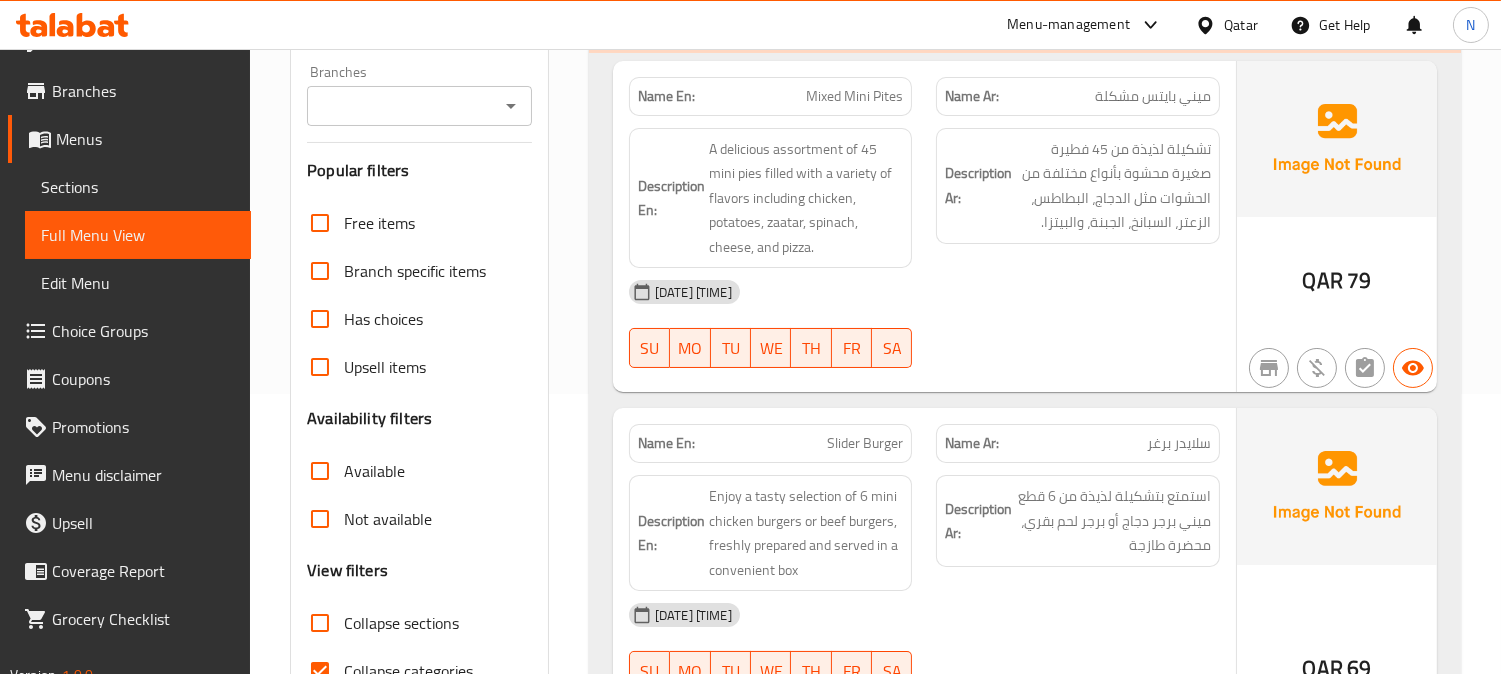 scroll, scrollTop: 66, scrollLeft: 0, axis: vertical 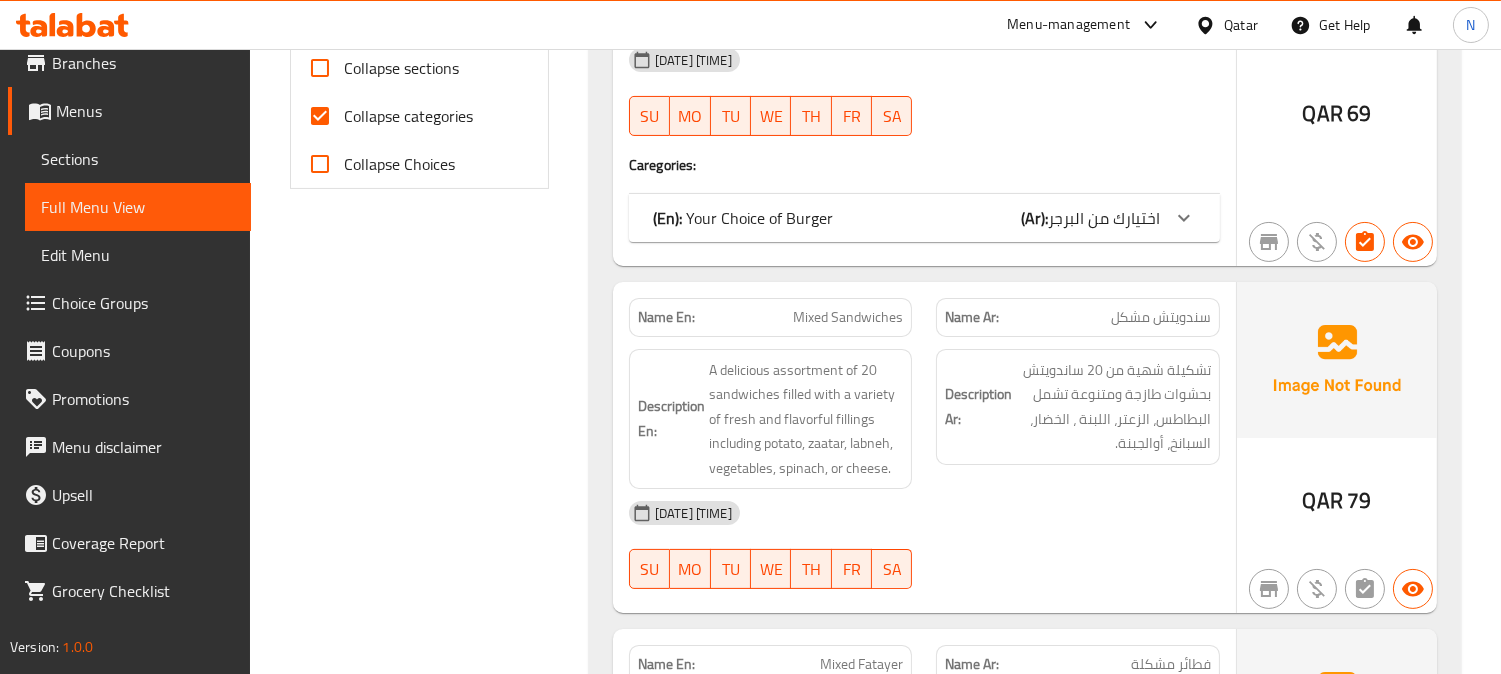 click on "Collapse categories" at bounding box center (320, 116) 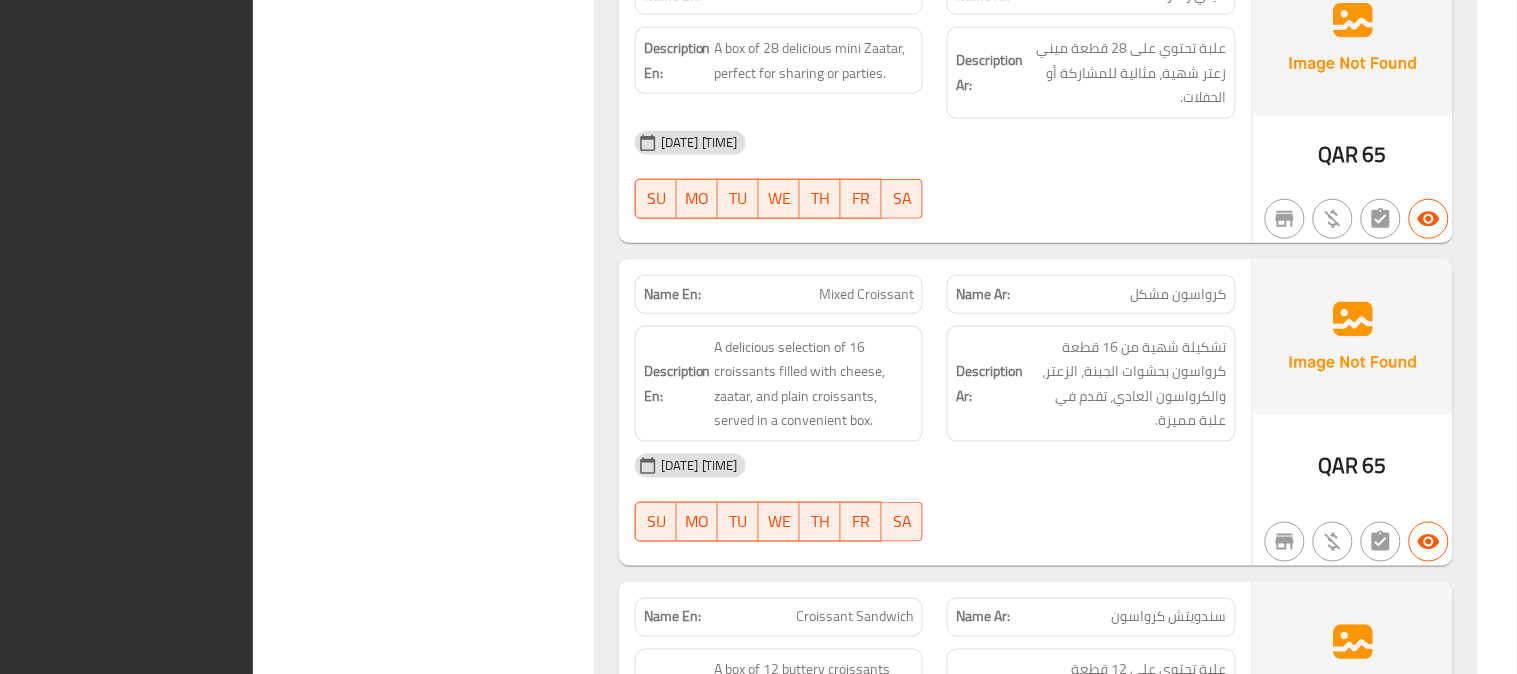 scroll, scrollTop: 2832, scrollLeft: 0, axis: vertical 